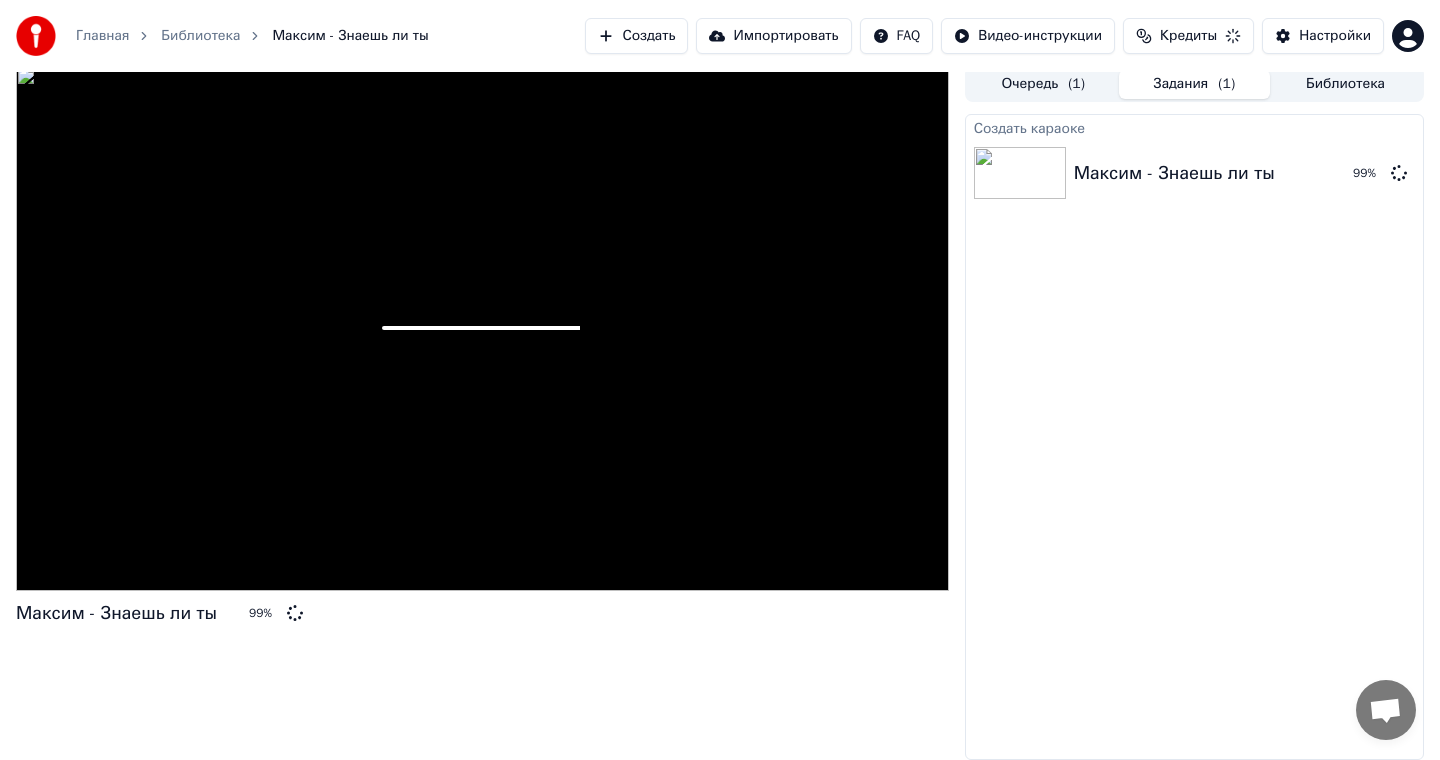 scroll, scrollTop: 6, scrollLeft: 0, axis: vertical 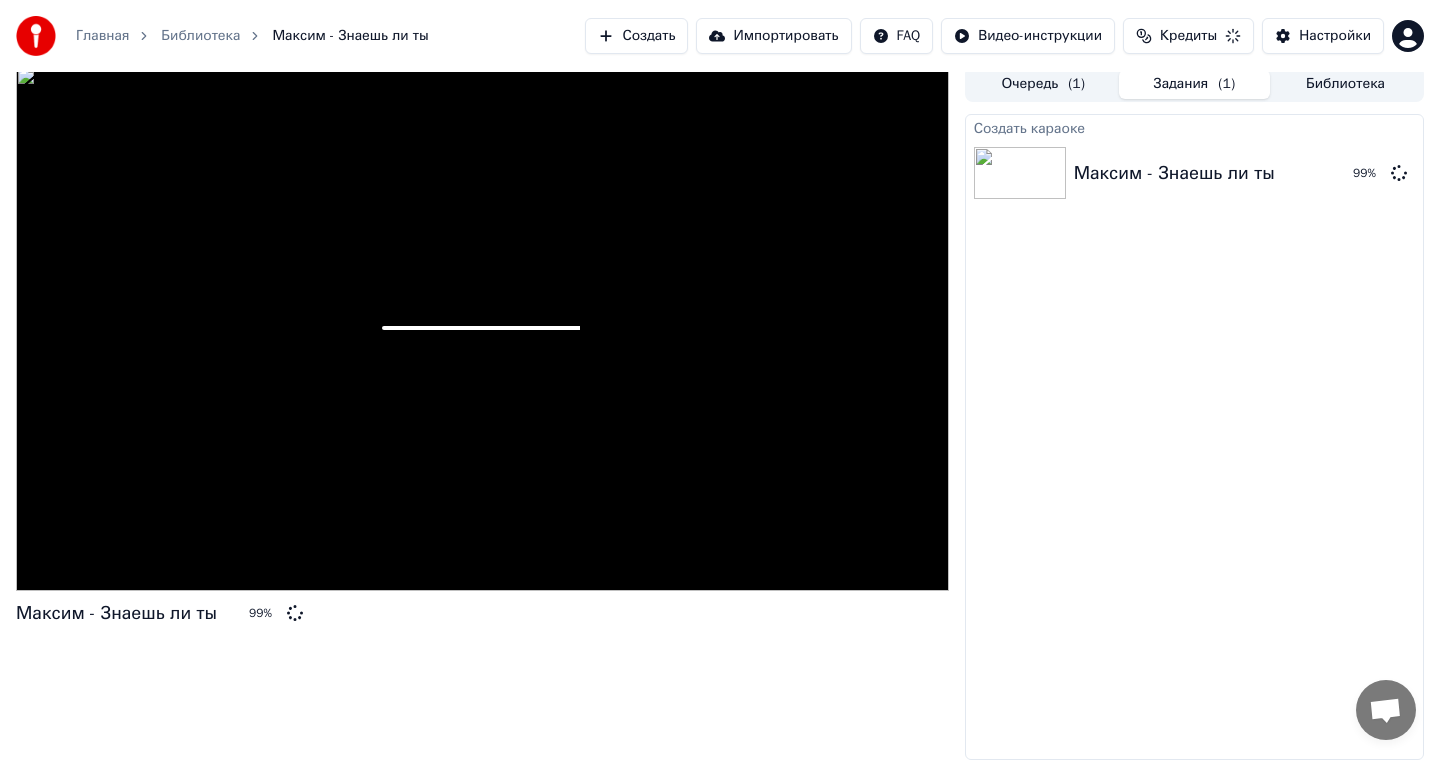 click on "Главная" at bounding box center (102, 36) 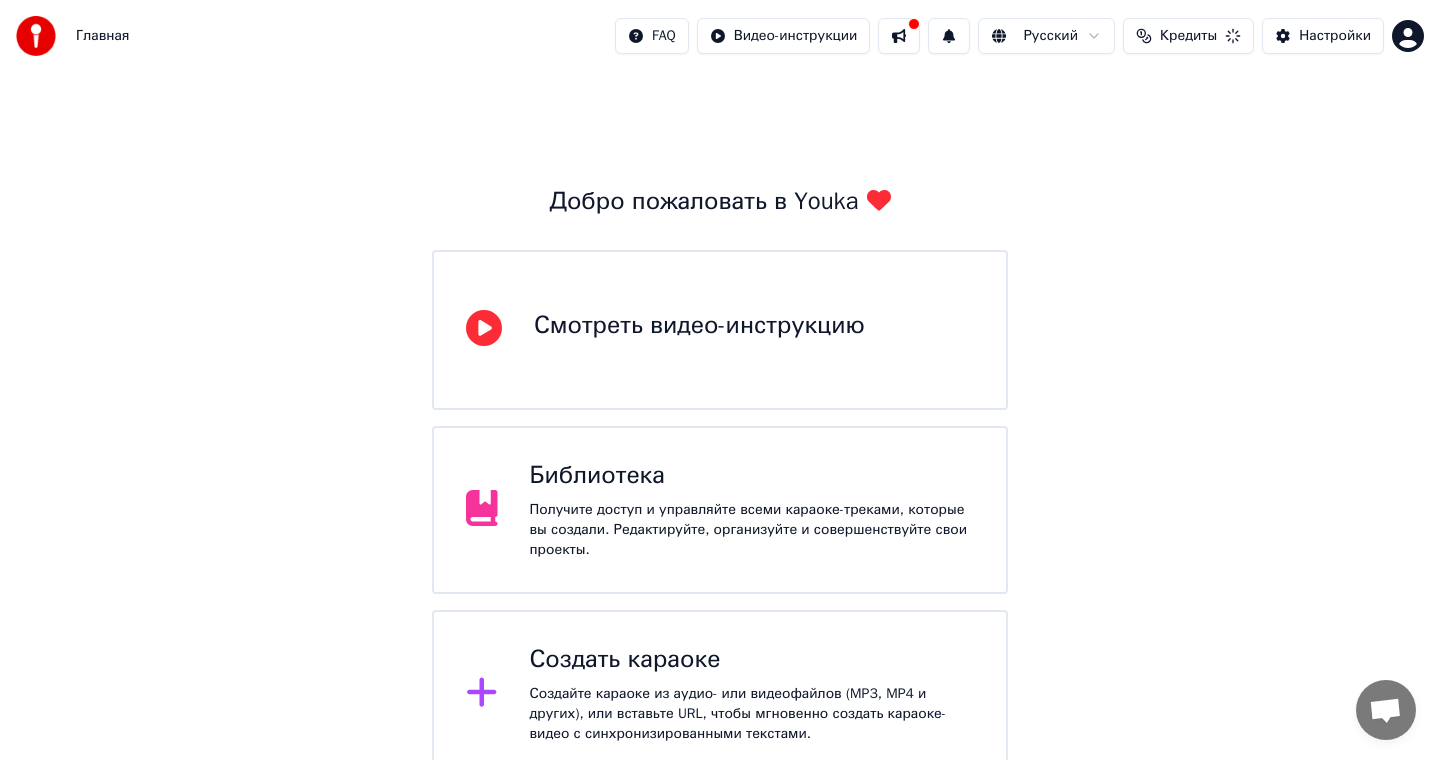 scroll, scrollTop: 147, scrollLeft: 0, axis: vertical 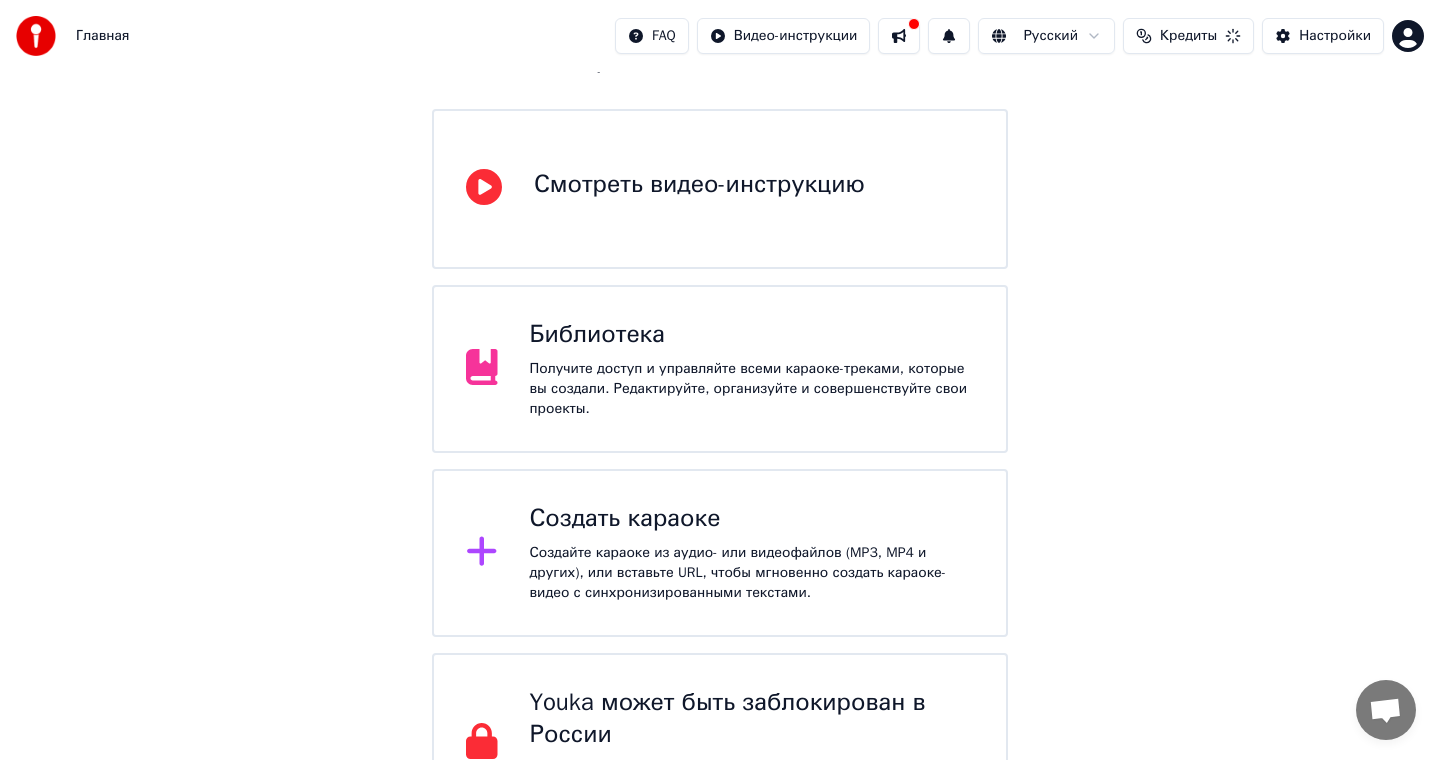 click 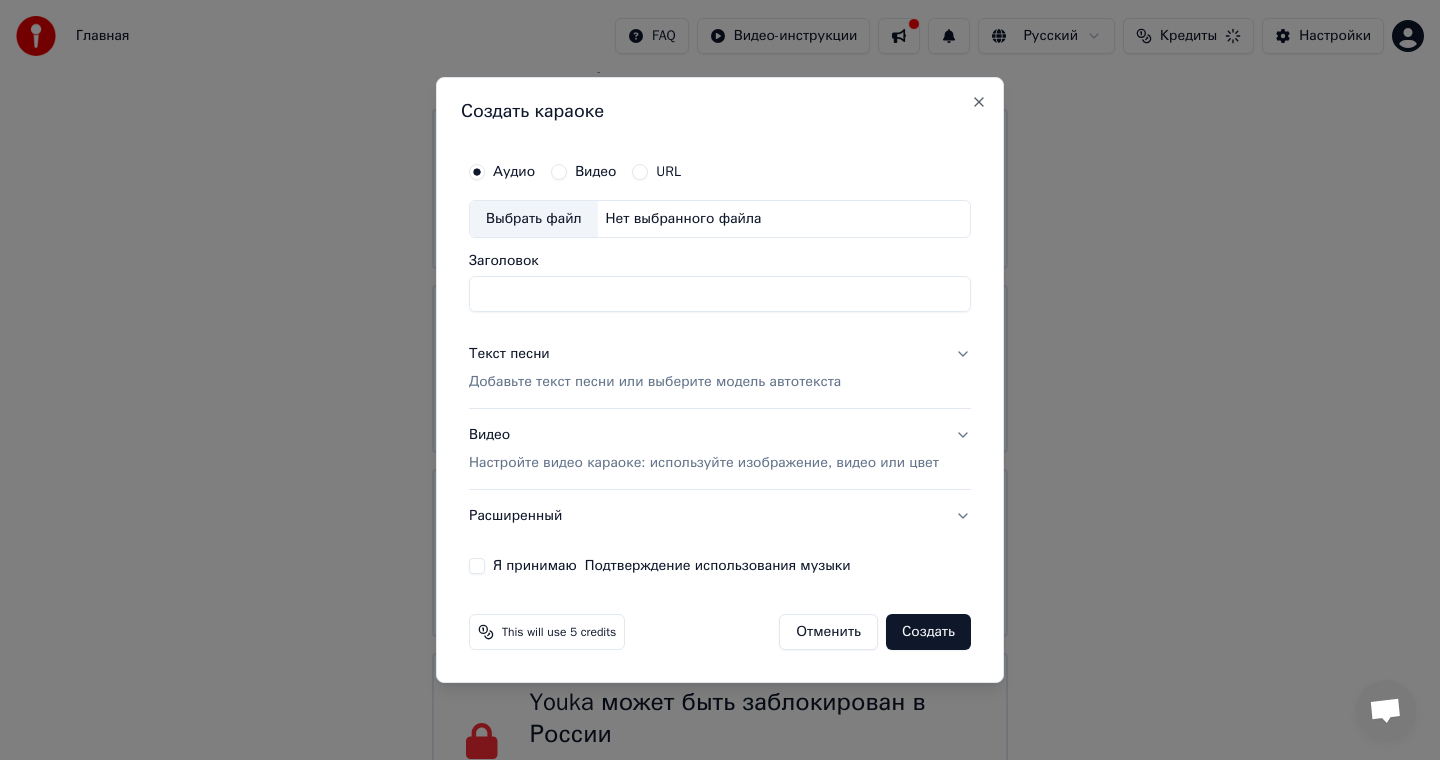 click on "Выбрать файл" at bounding box center (534, 219) 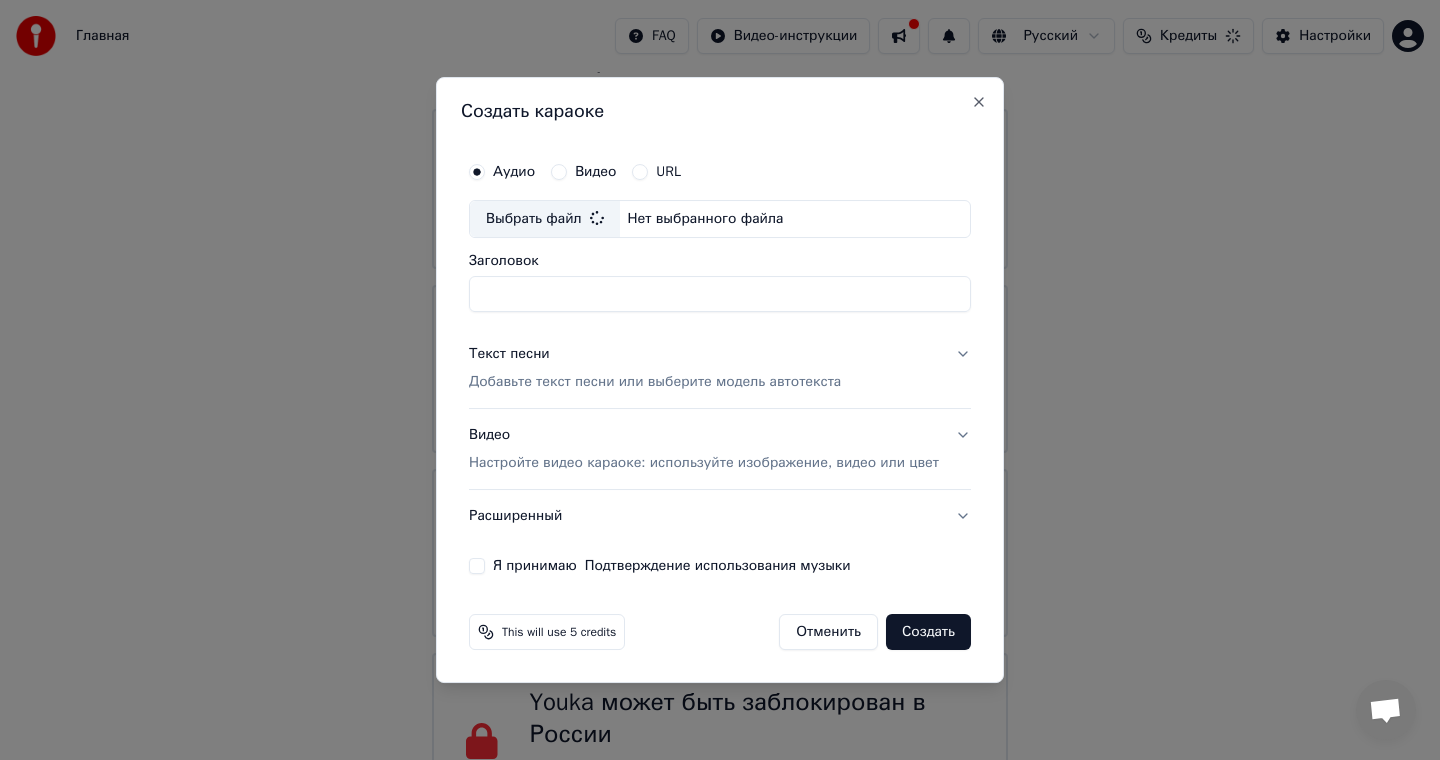 type on "**********" 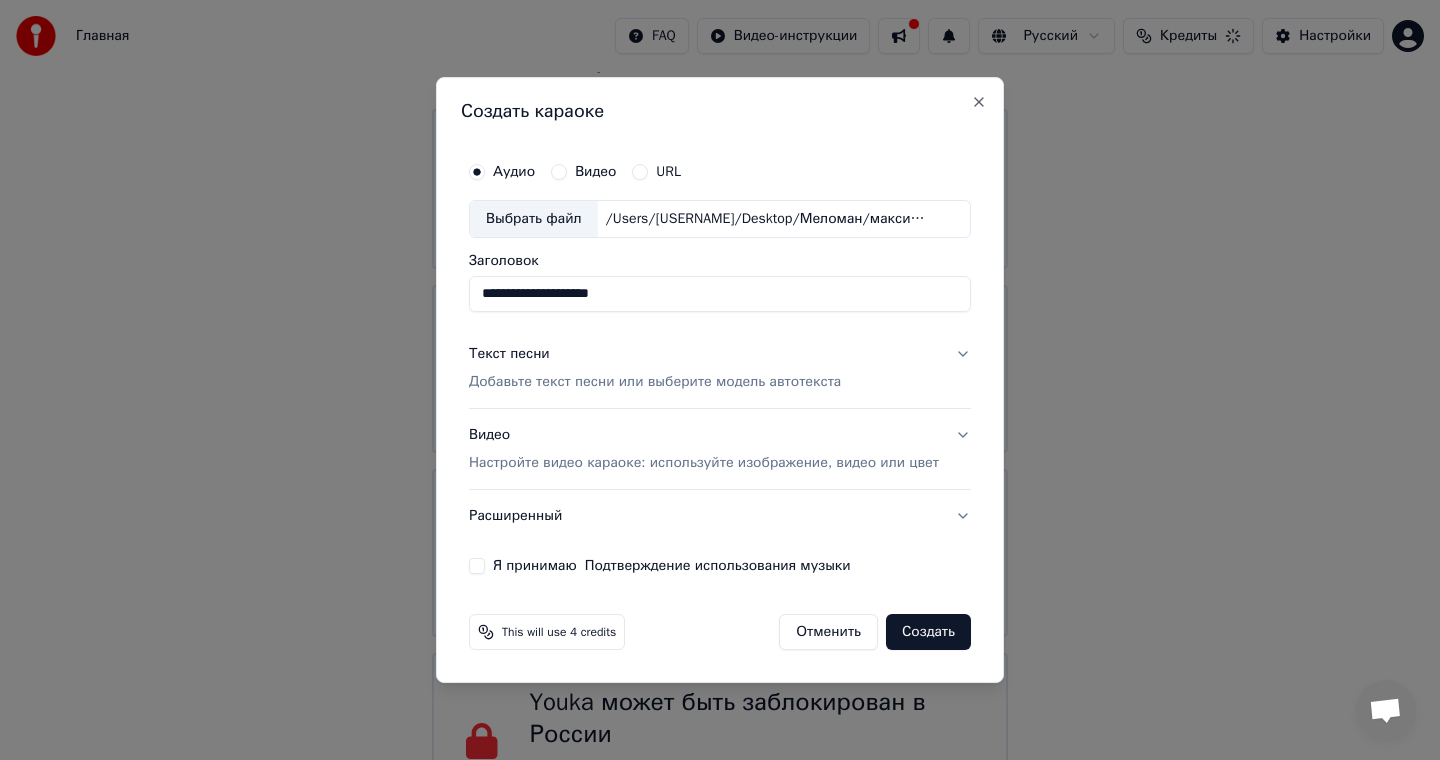 click on "Добавьте текст песни или выберите модель автотекста" at bounding box center (655, 382) 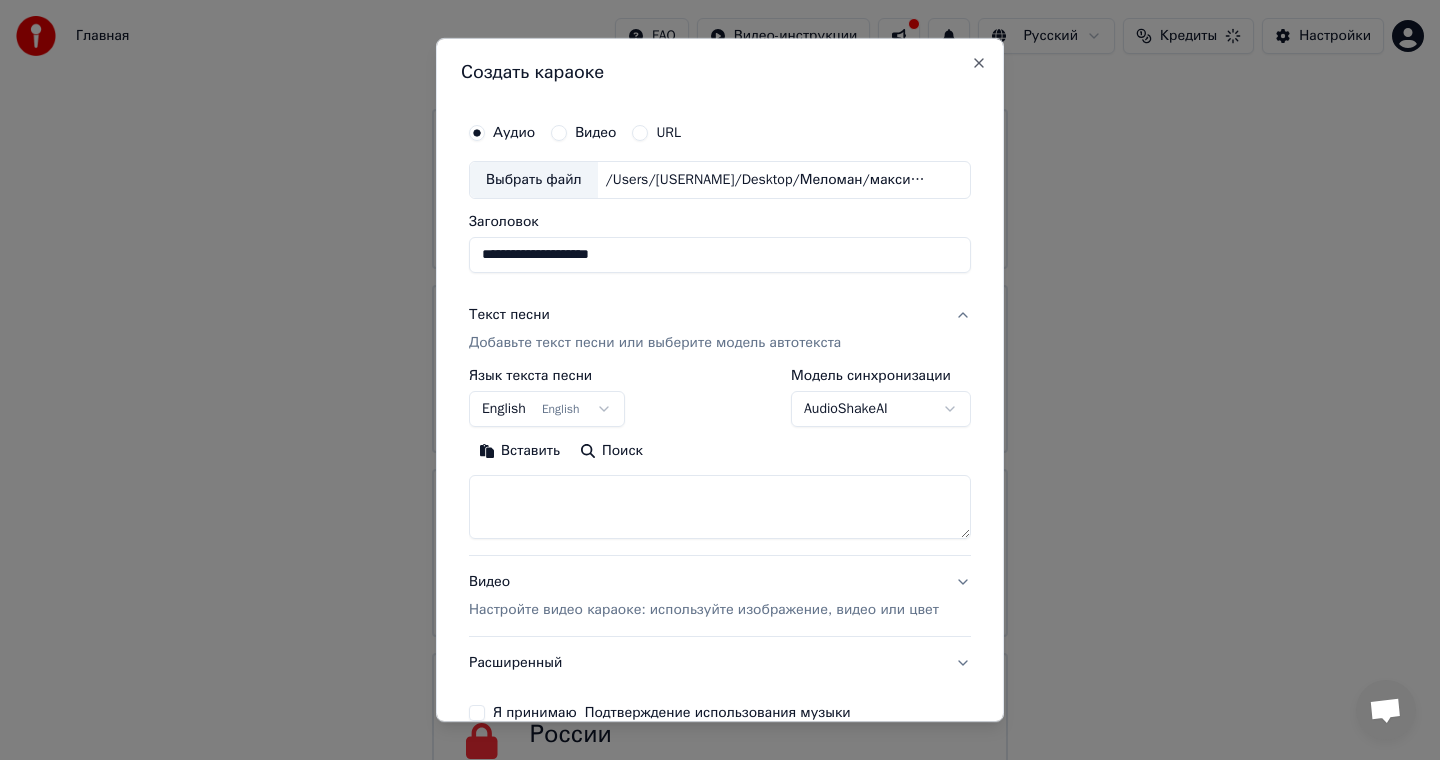 click at bounding box center [720, 507] 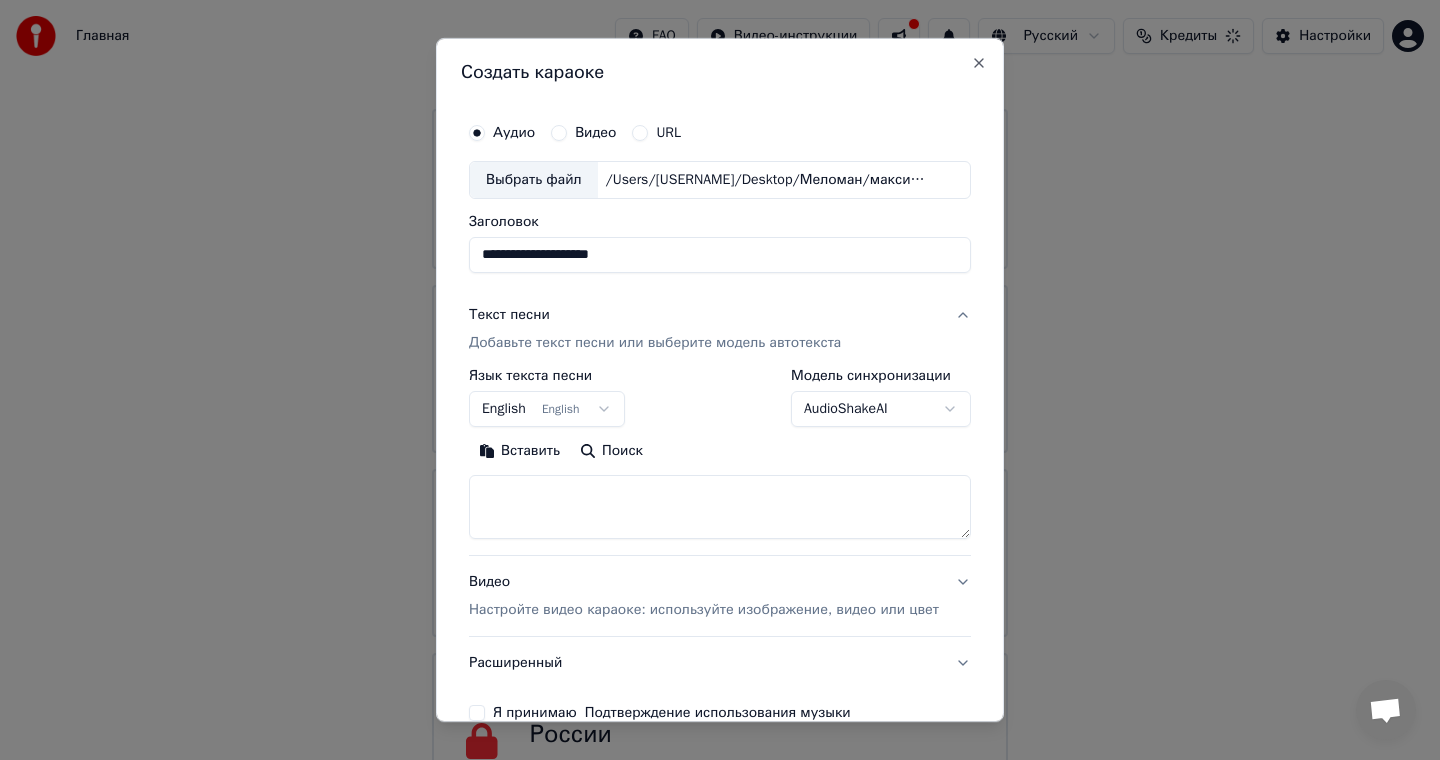 paste on "**********" 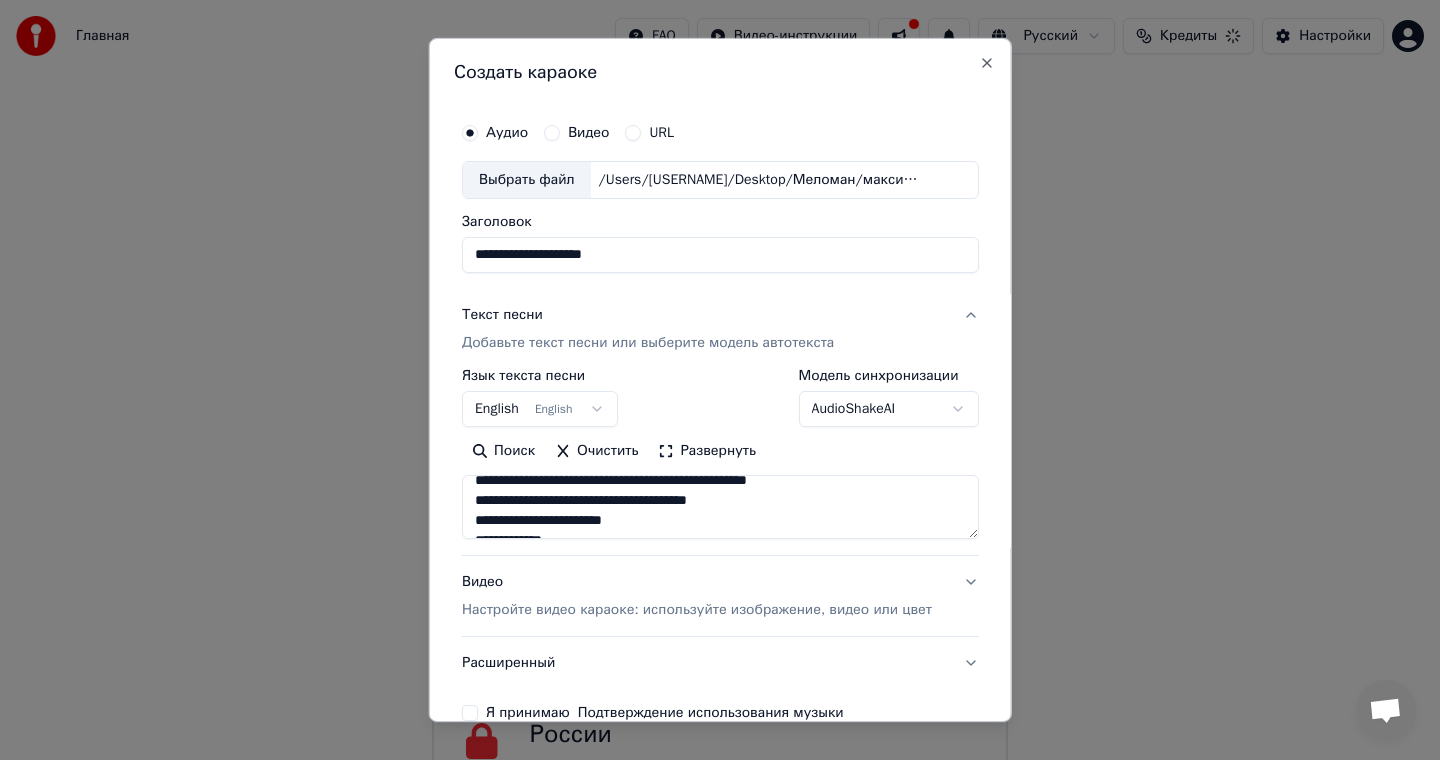 scroll, scrollTop: 0, scrollLeft: 0, axis: both 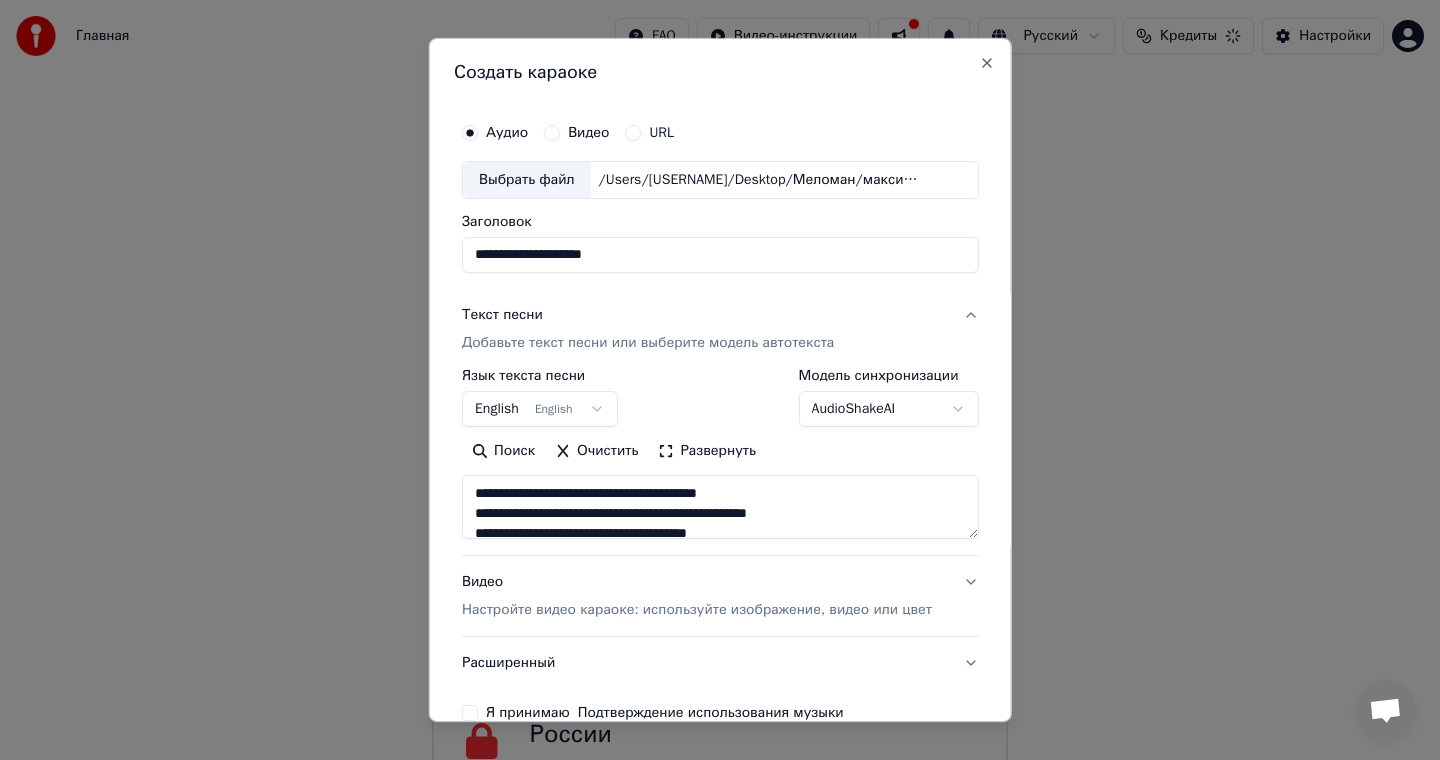 type on "**********" 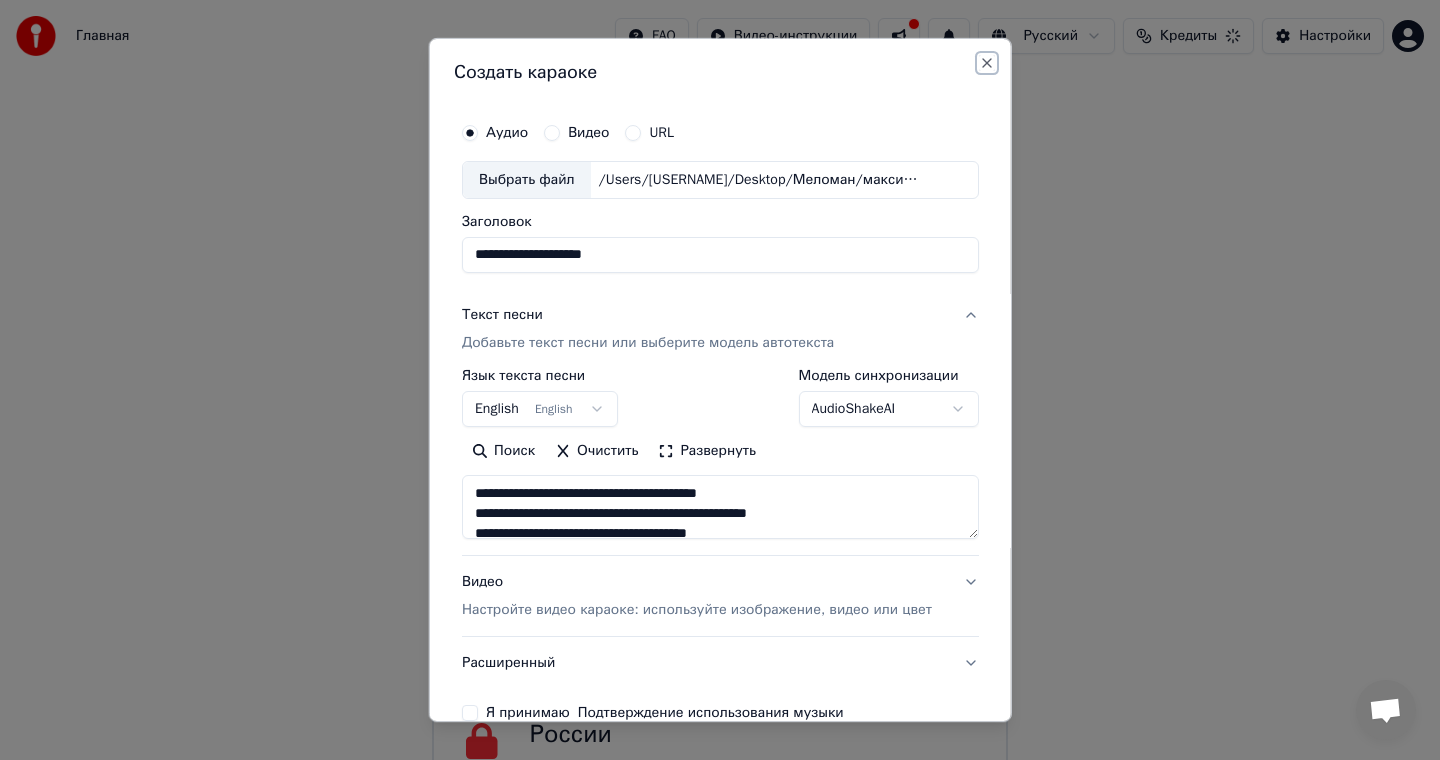 click on "Close" at bounding box center [986, 63] 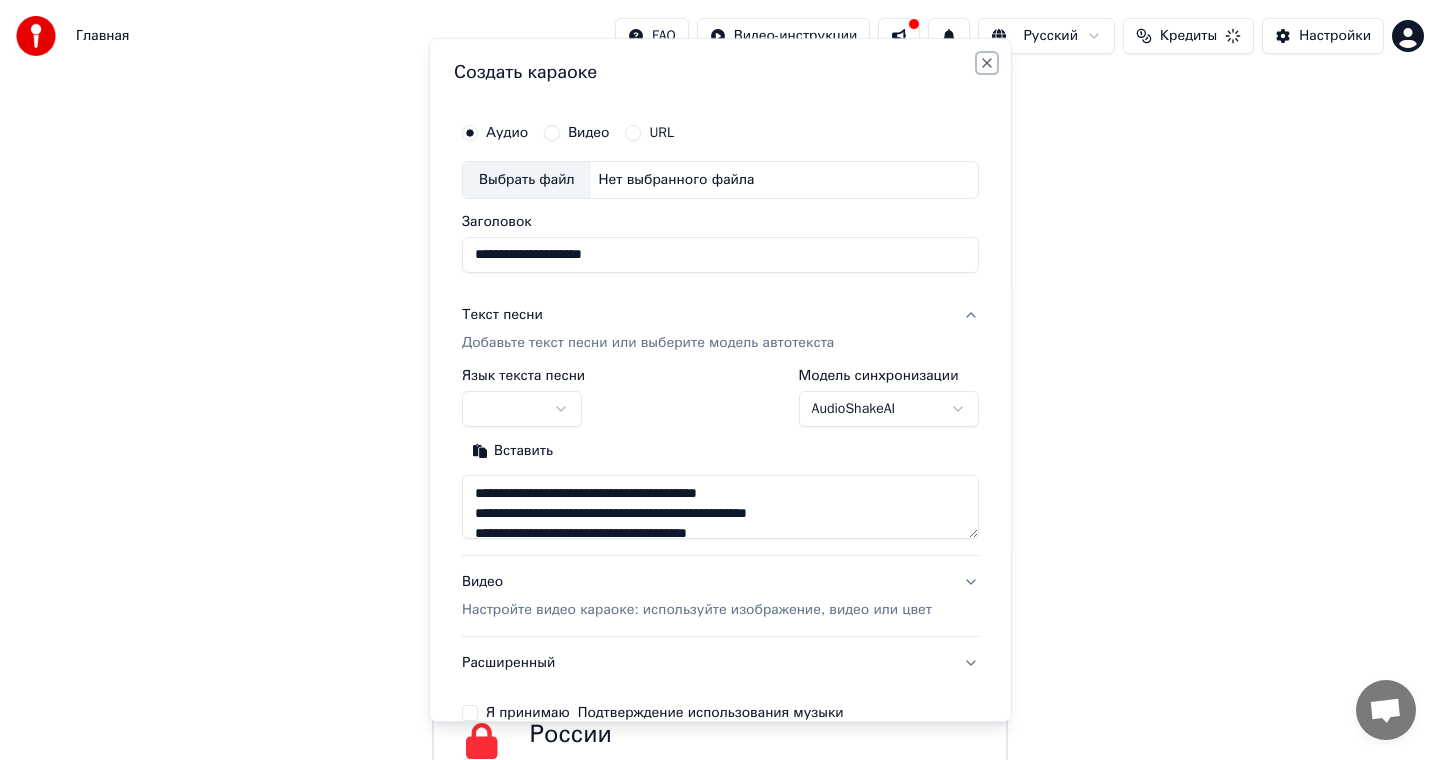 type 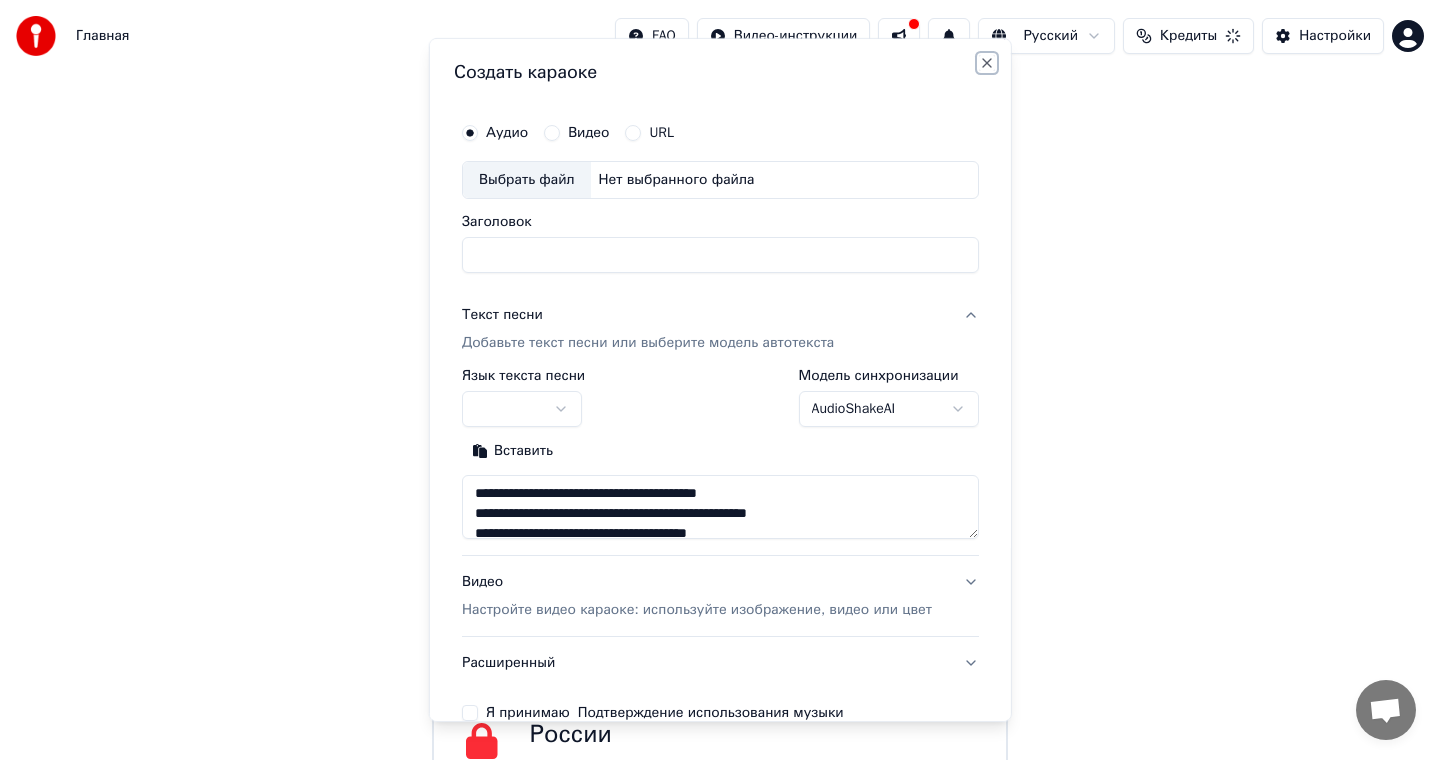 type 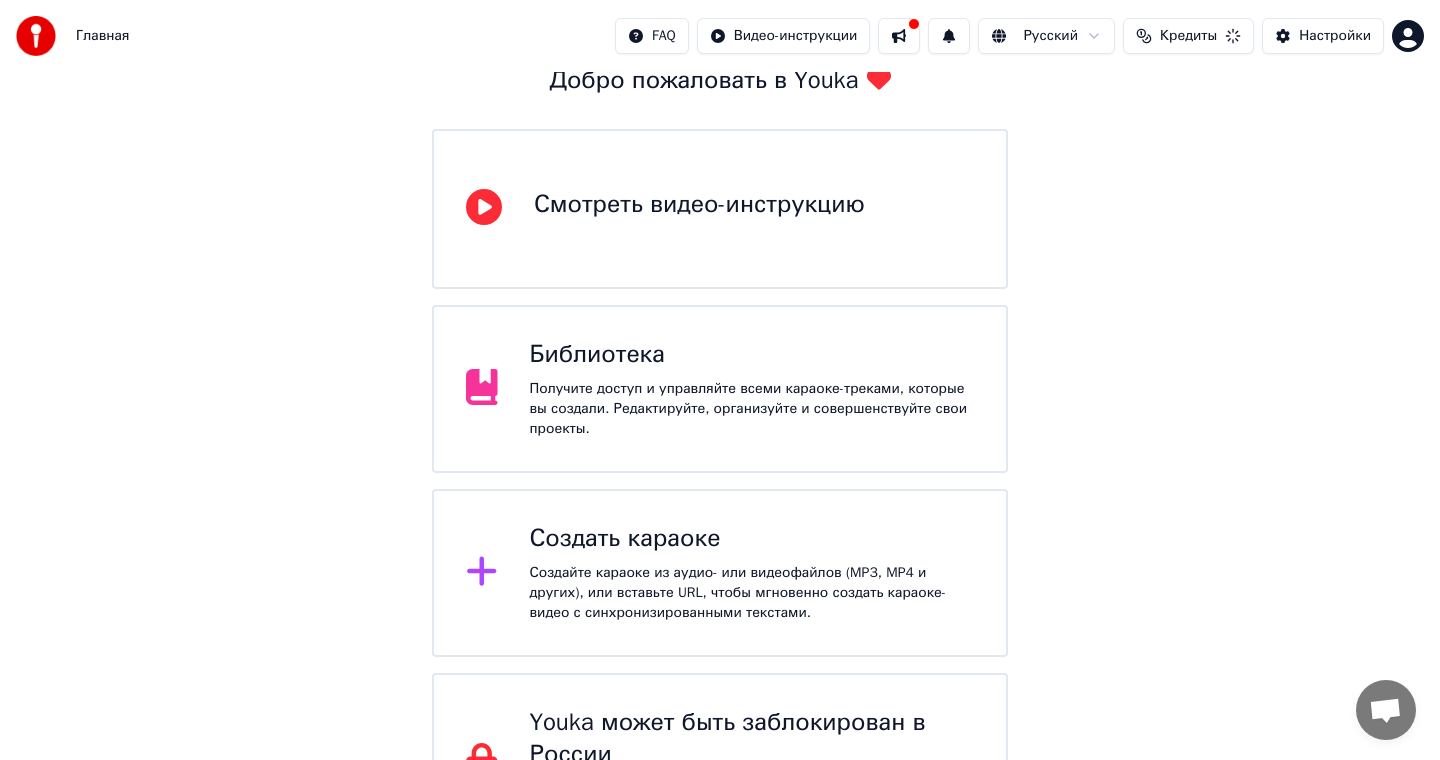 scroll, scrollTop: 0, scrollLeft: 0, axis: both 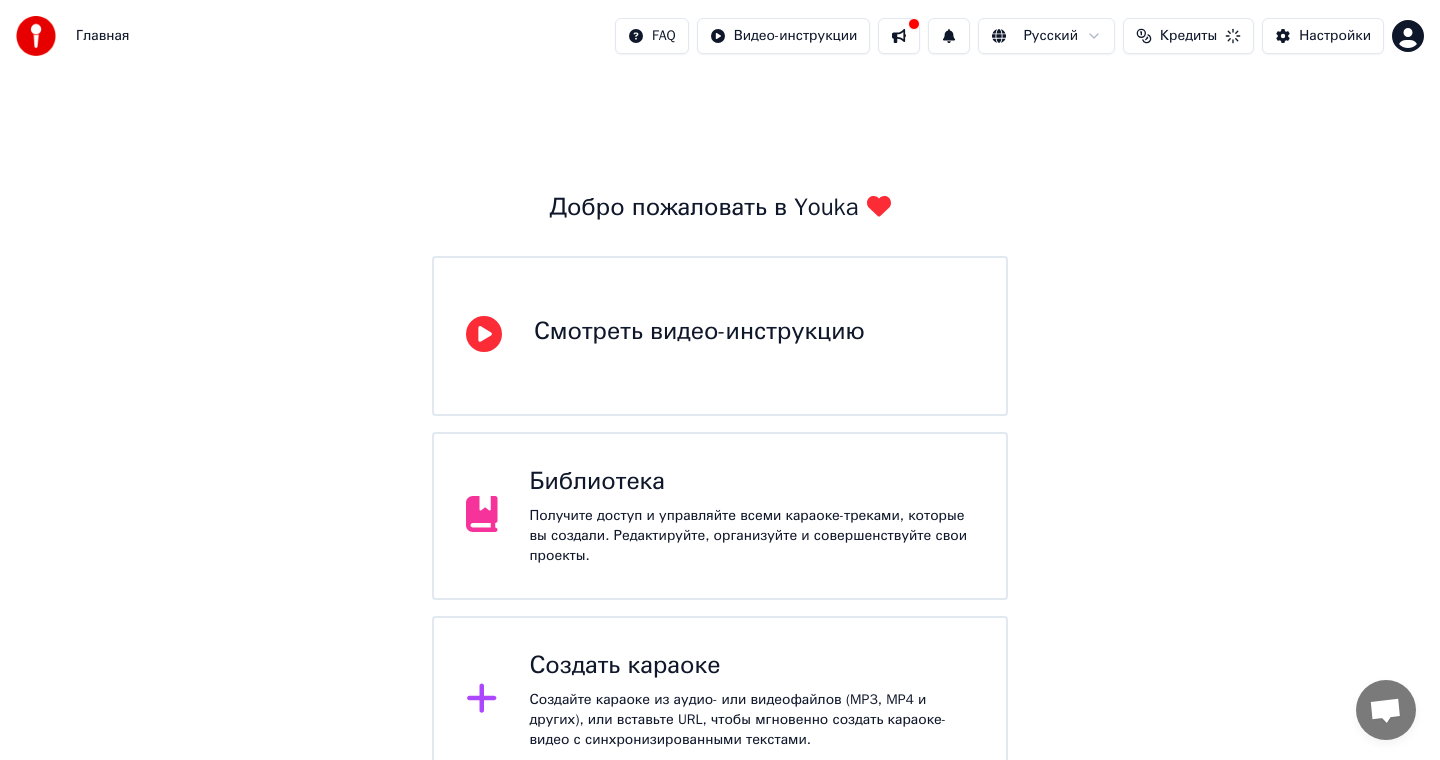 click at bounding box center (899, 36) 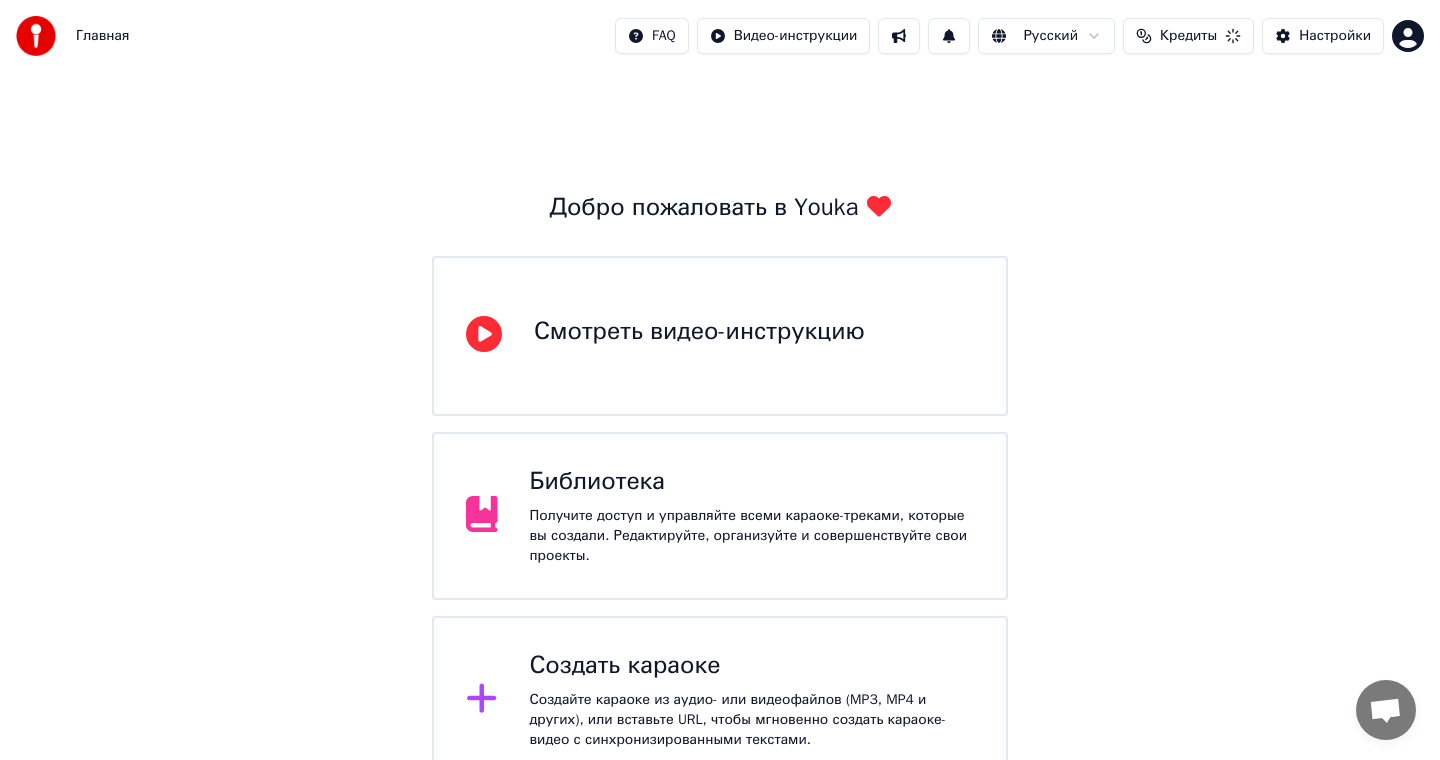 click on "Библиотека Получите доступ и управляйте всеми караоке-треками, которые вы создали. Редактируйте, организуйте и совершенствуйте свои проекты." at bounding box center [720, 516] 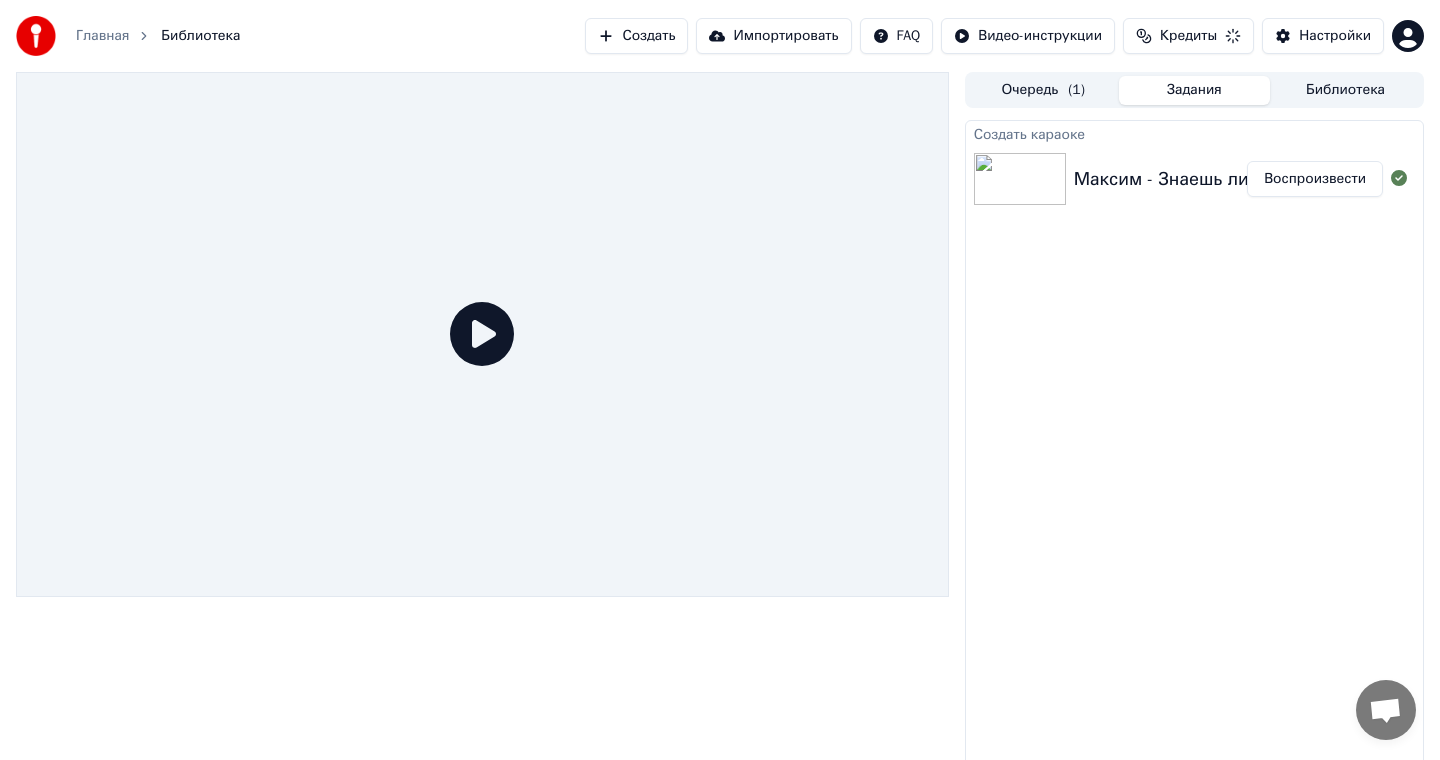 click 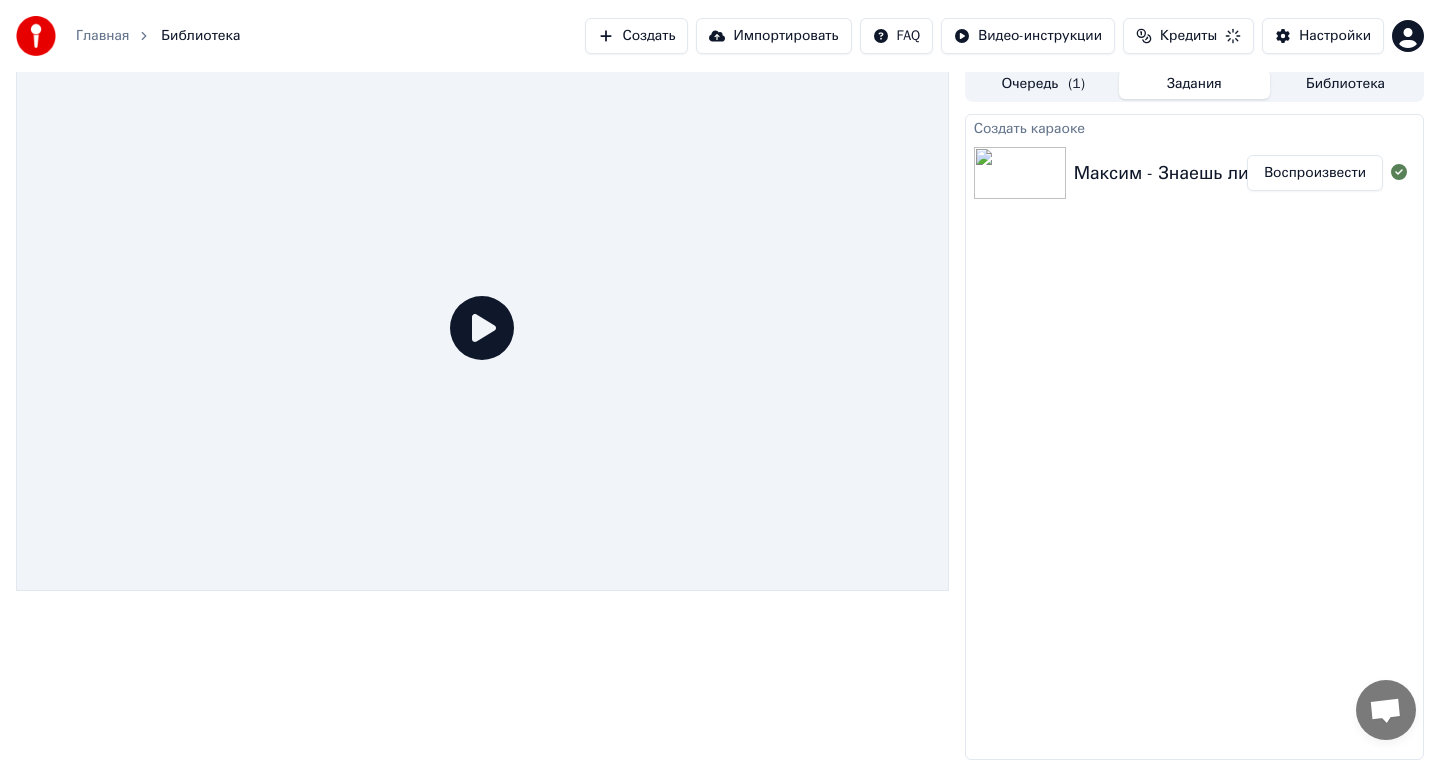 scroll, scrollTop: 0, scrollLeft: 0, axis: both 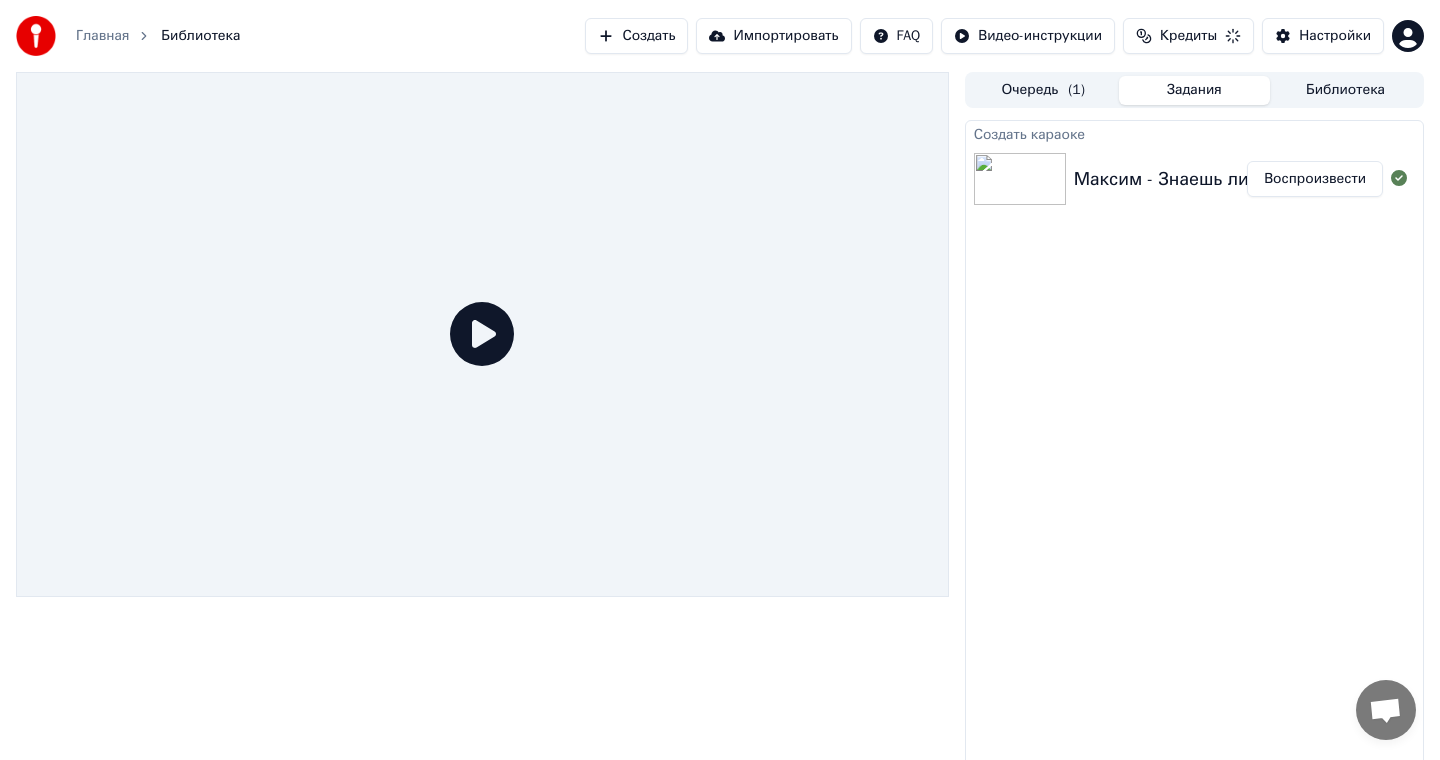 click on "Воспроизвести" at bounding box center [1315, 179] 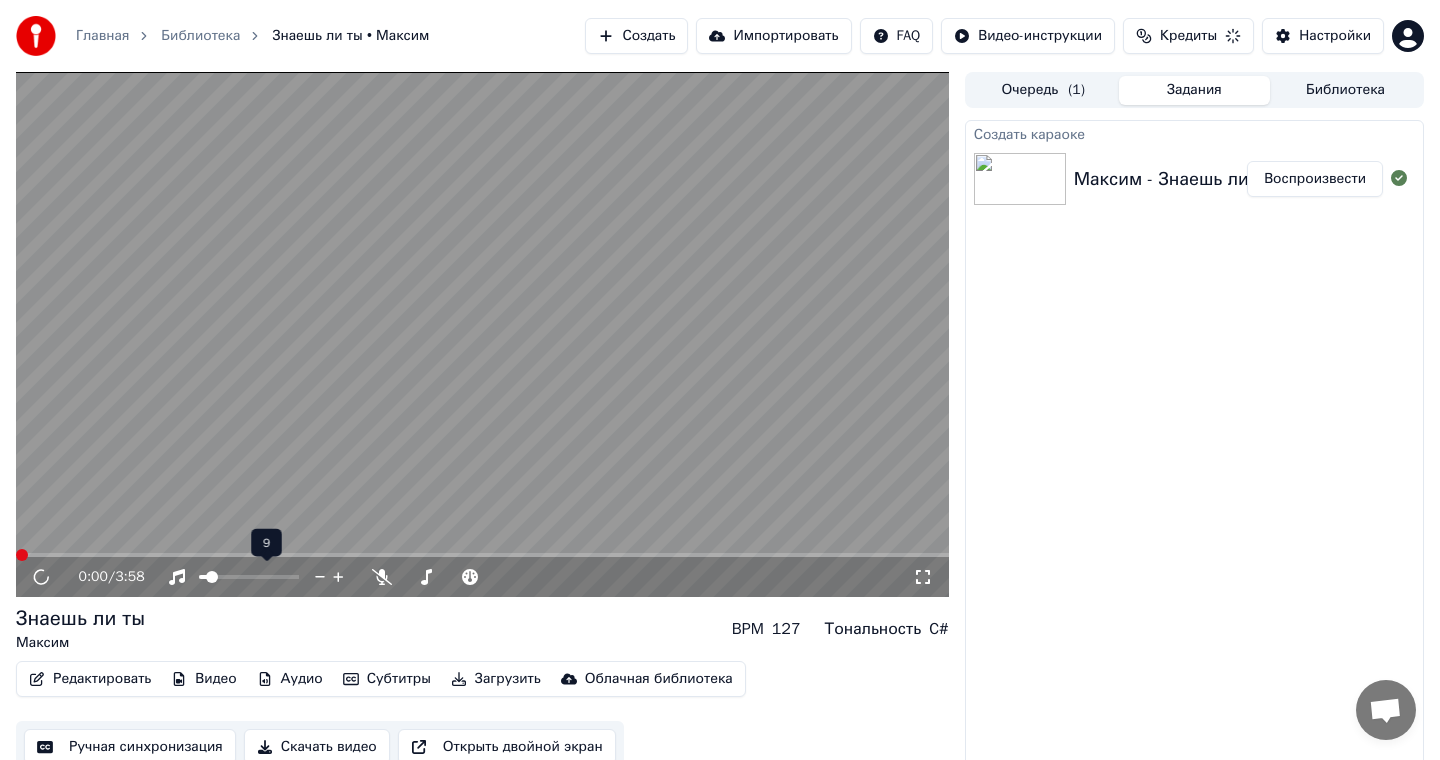 click at bounding box center (203, 577) 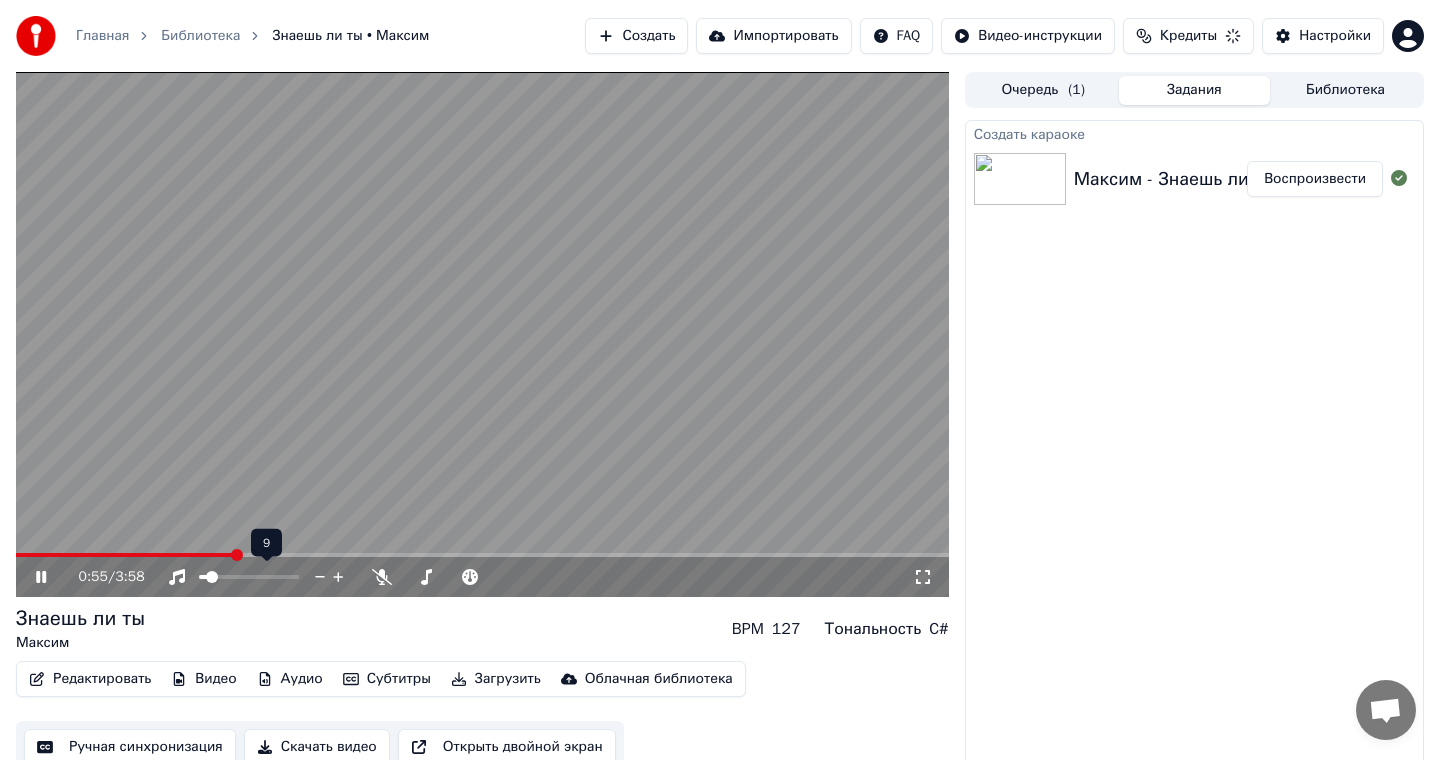 click at bounding box center [249, 577] 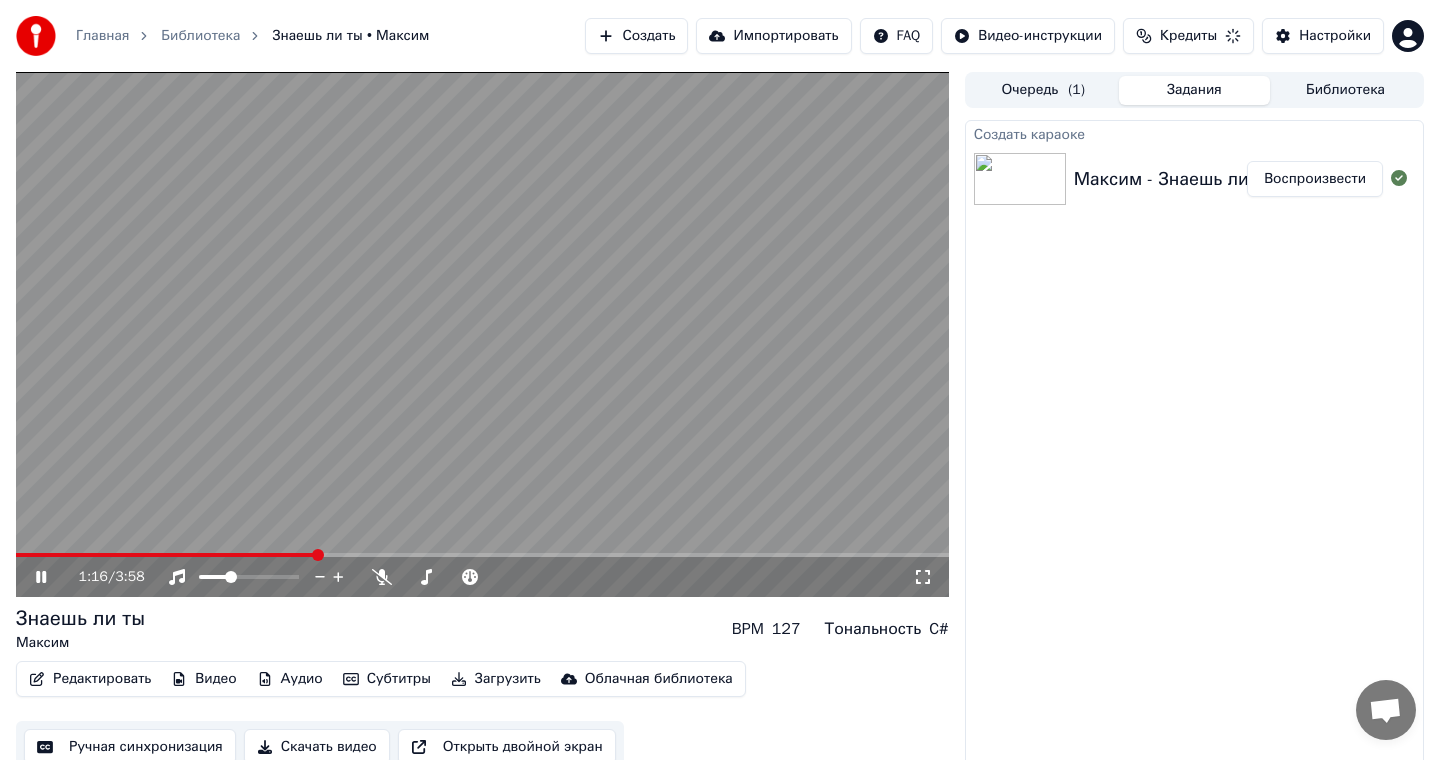 click 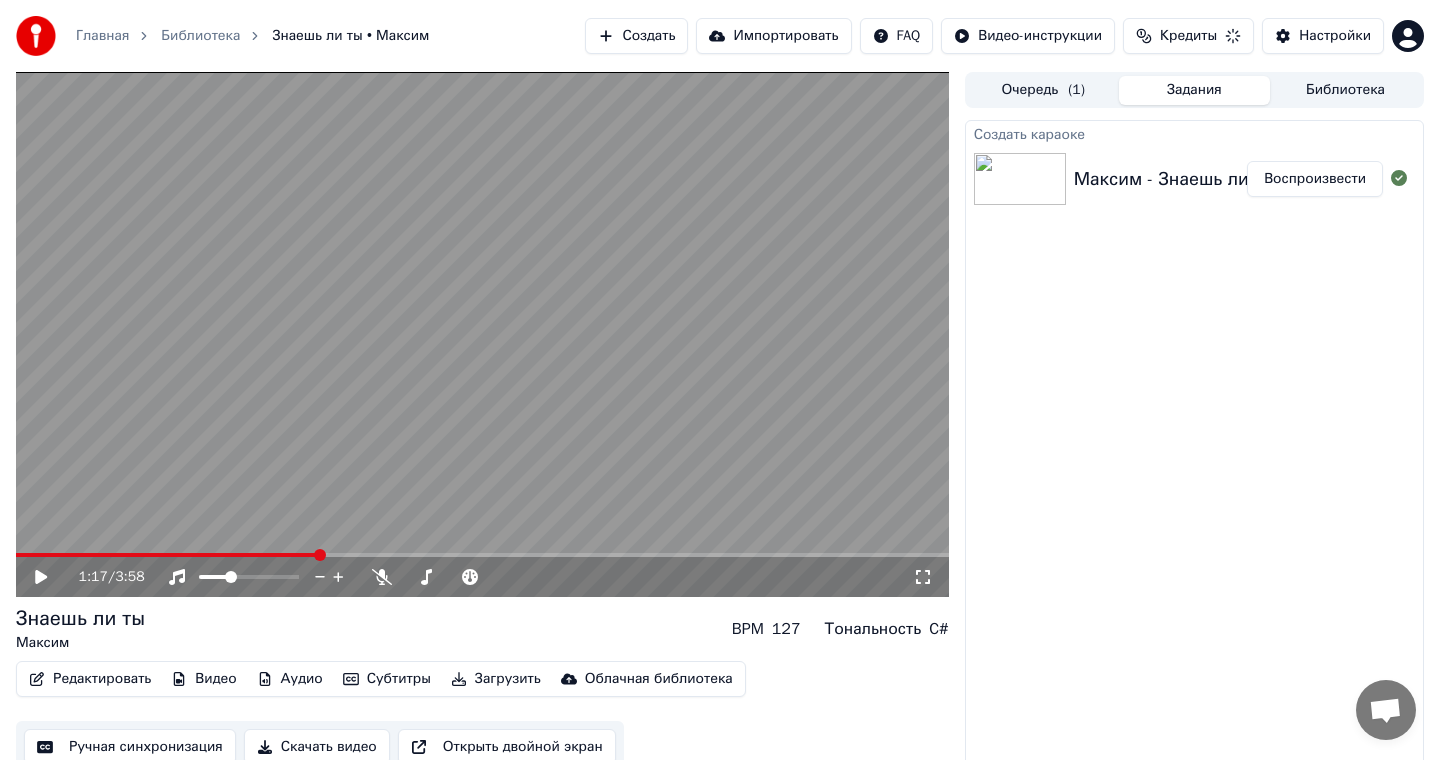 click on "Главная" at bounding box center [102, 36] 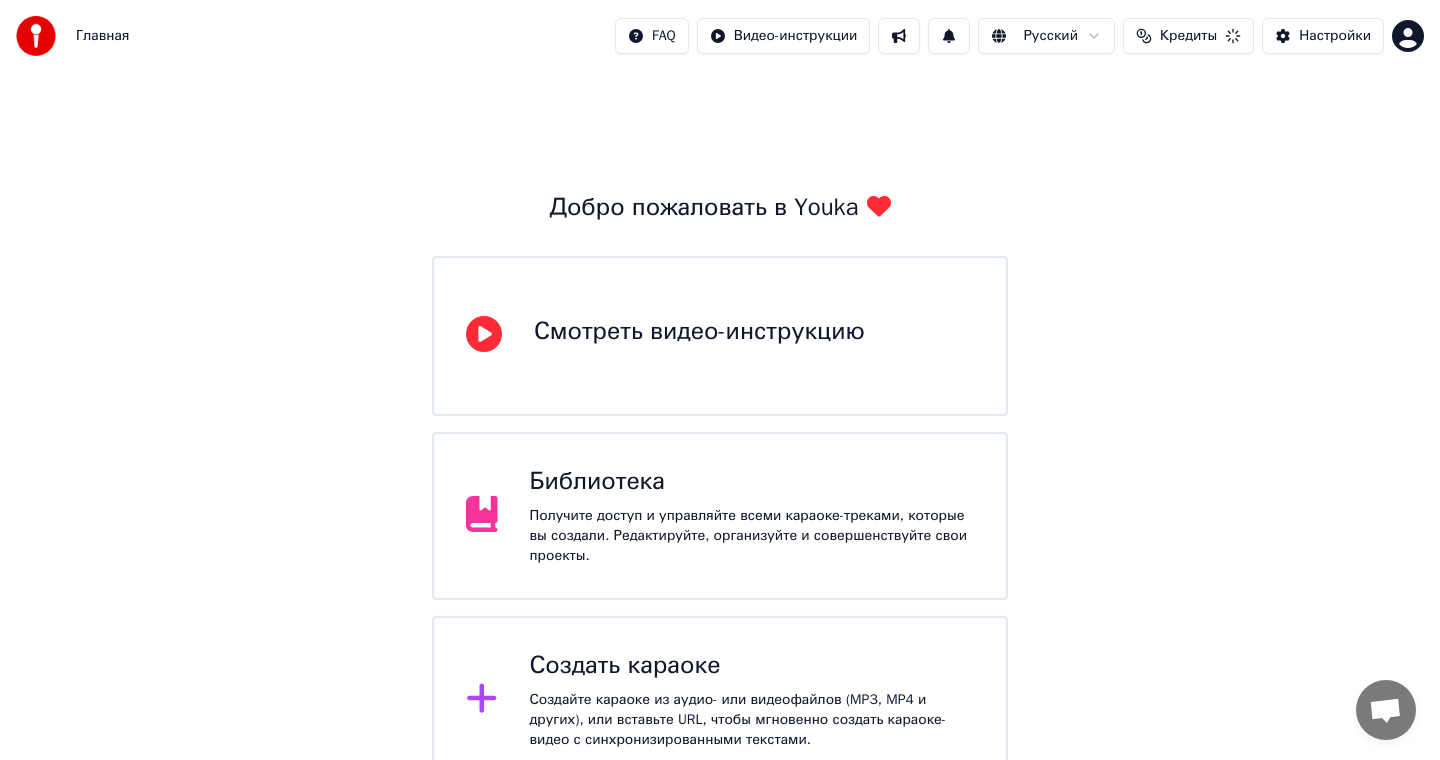 click on "Создать караоке" at bounding box center (752, 666) 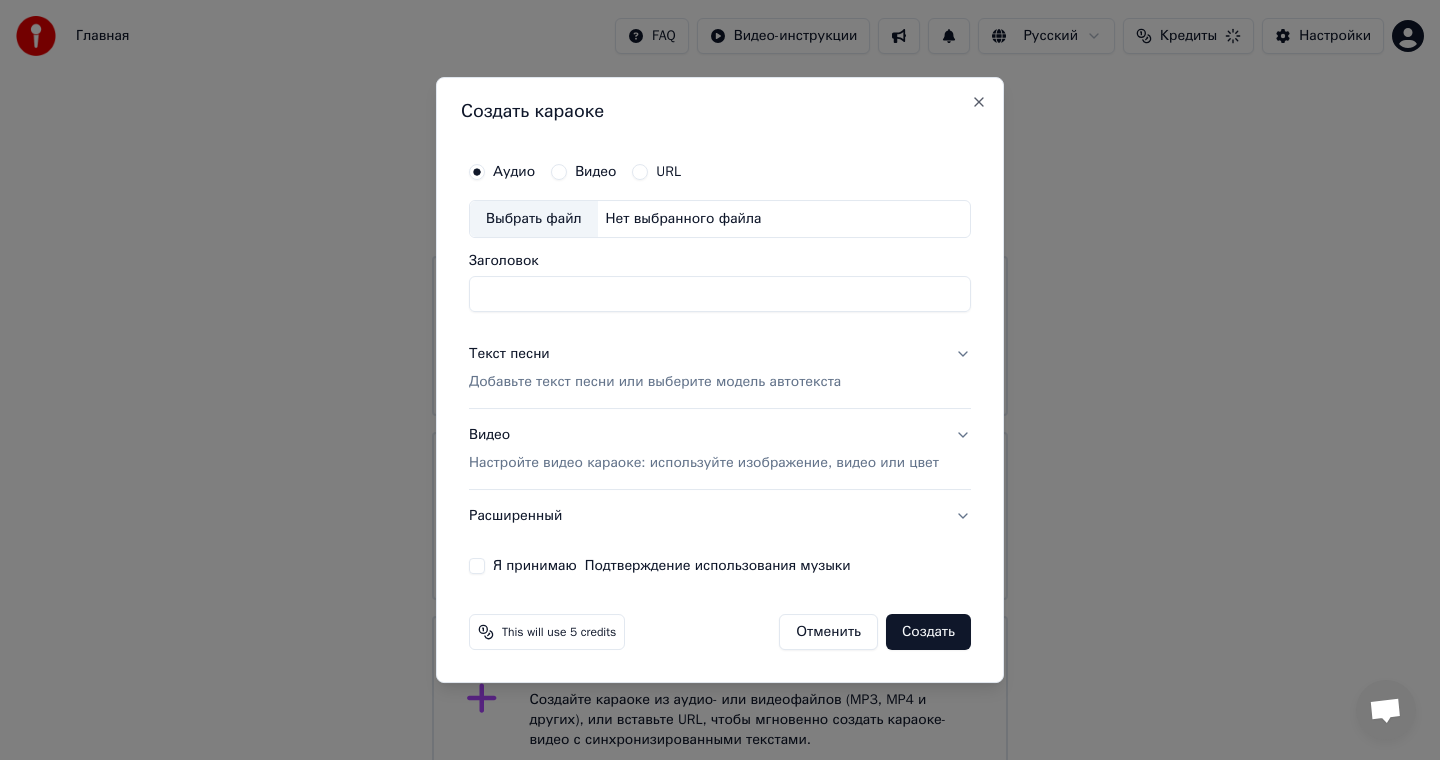 click on "Выбрать файл" at bounding box center [534, 219] 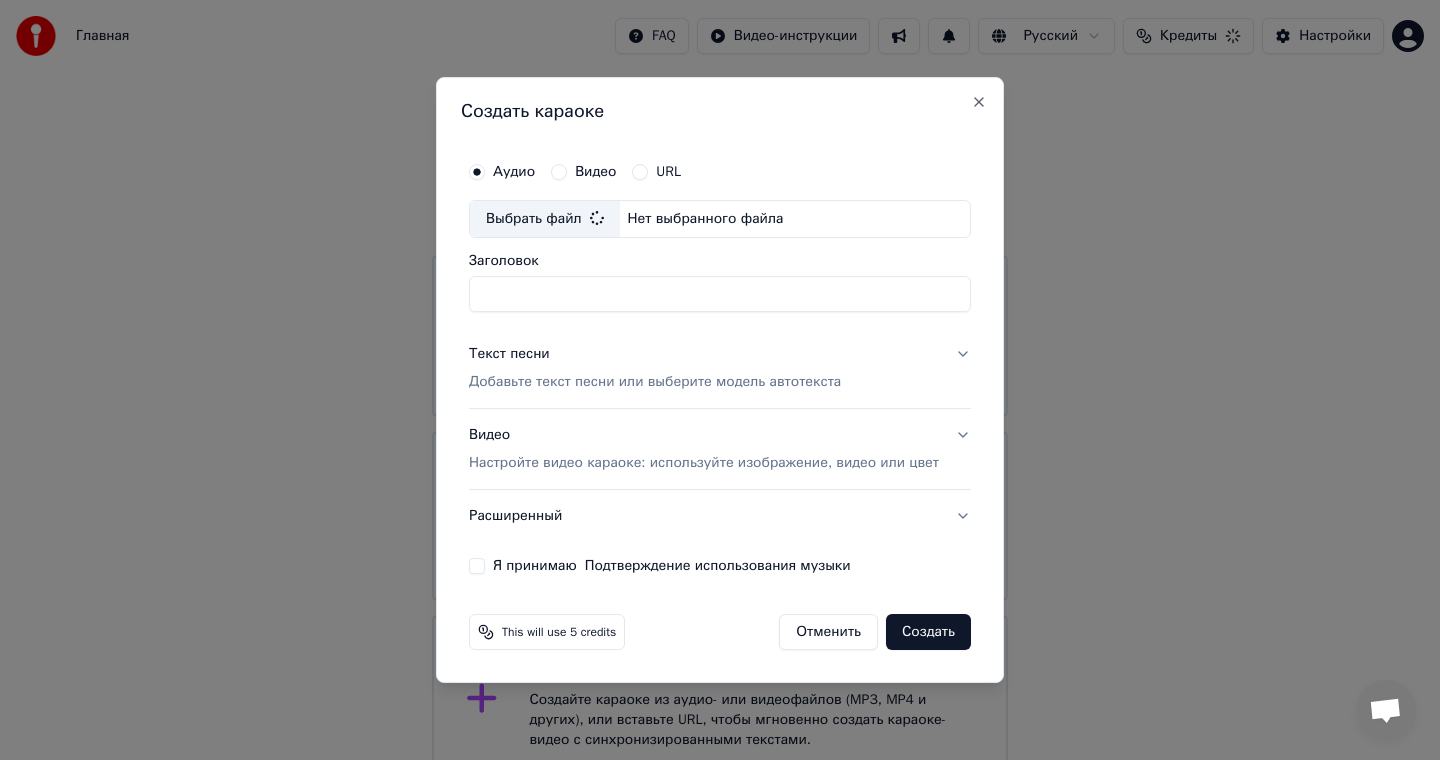 type on "**********" 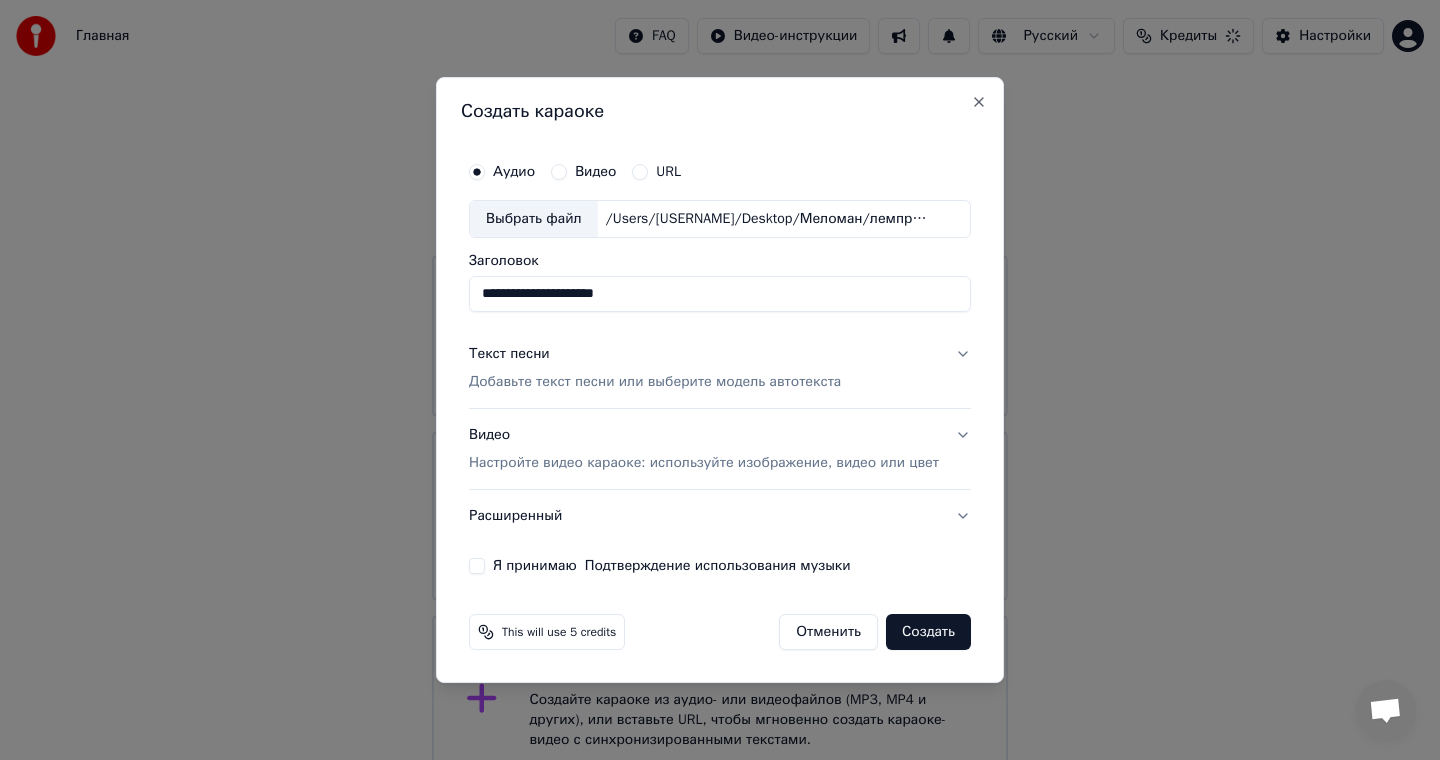 click on "Добавьте текст песни или выберите модель автотекста" at bounding box center [655, 382] 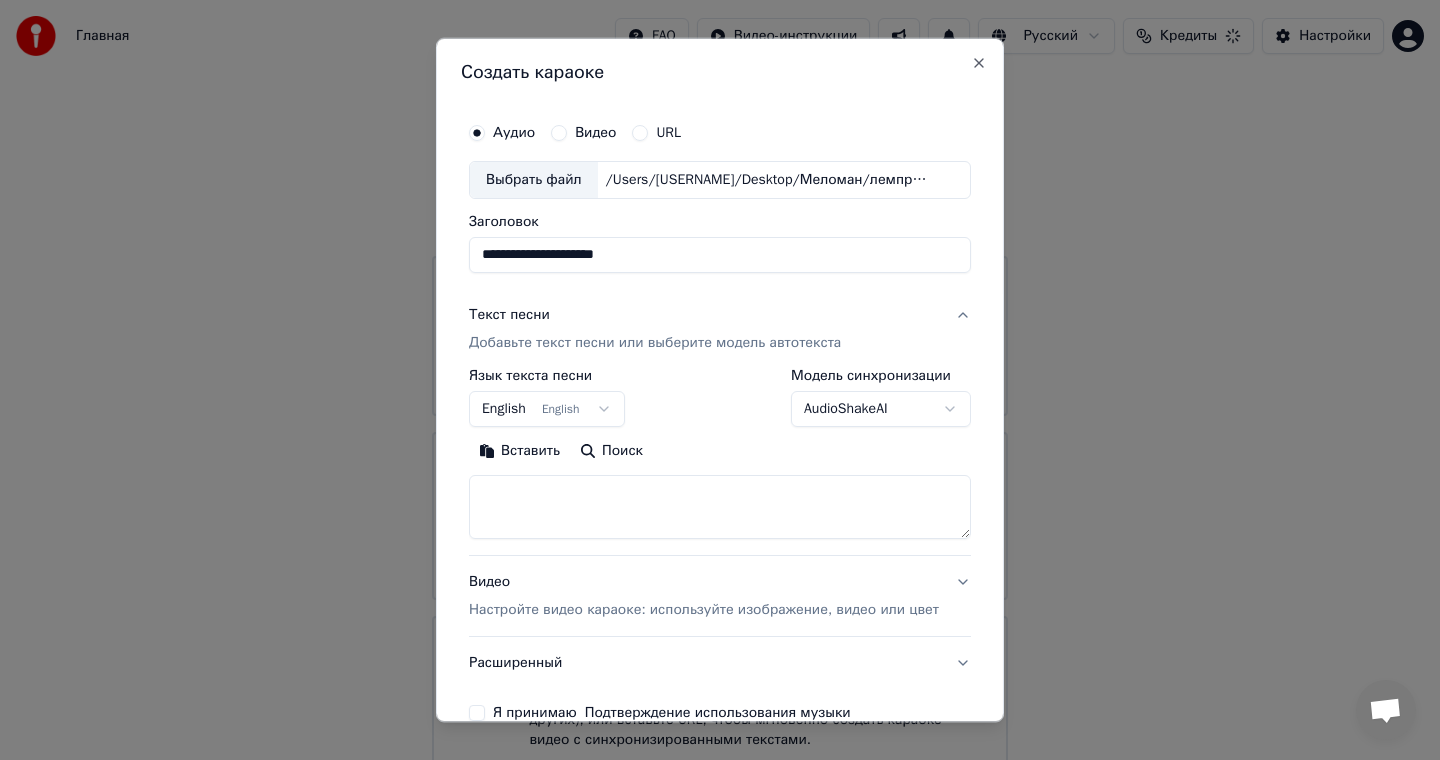 click at bounding box center (720, 507) 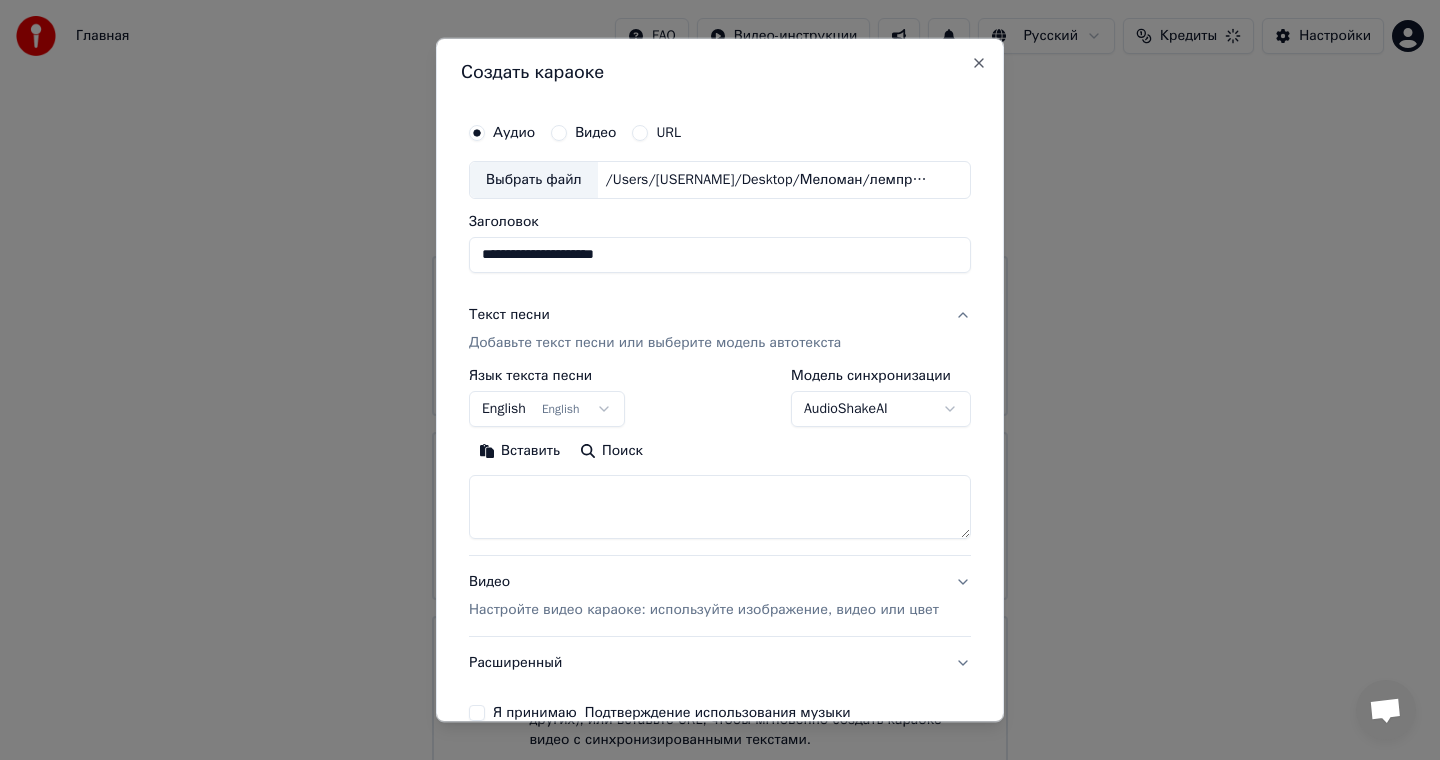 paste on "**********" 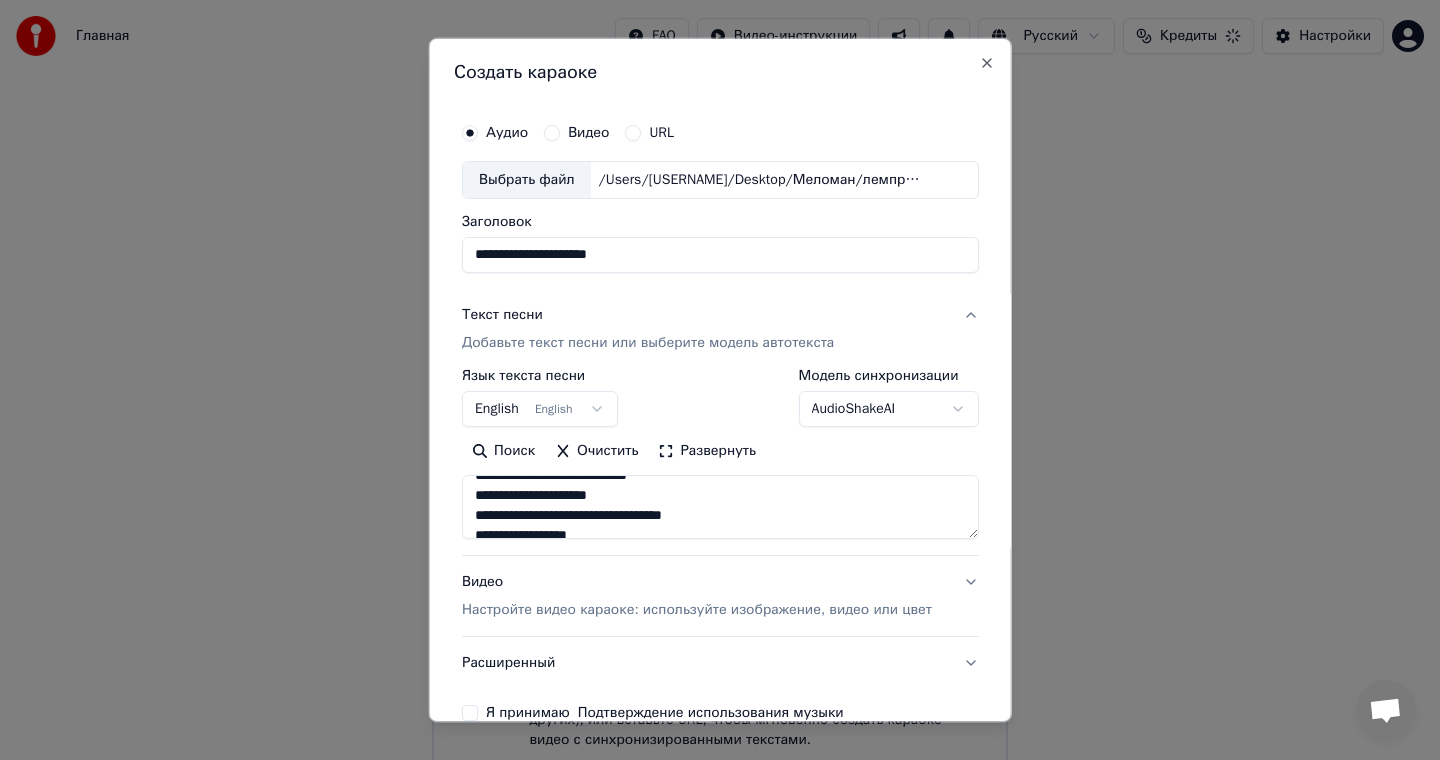 scroll, scrollTop: 0, scrollLeft: 0, axis: both 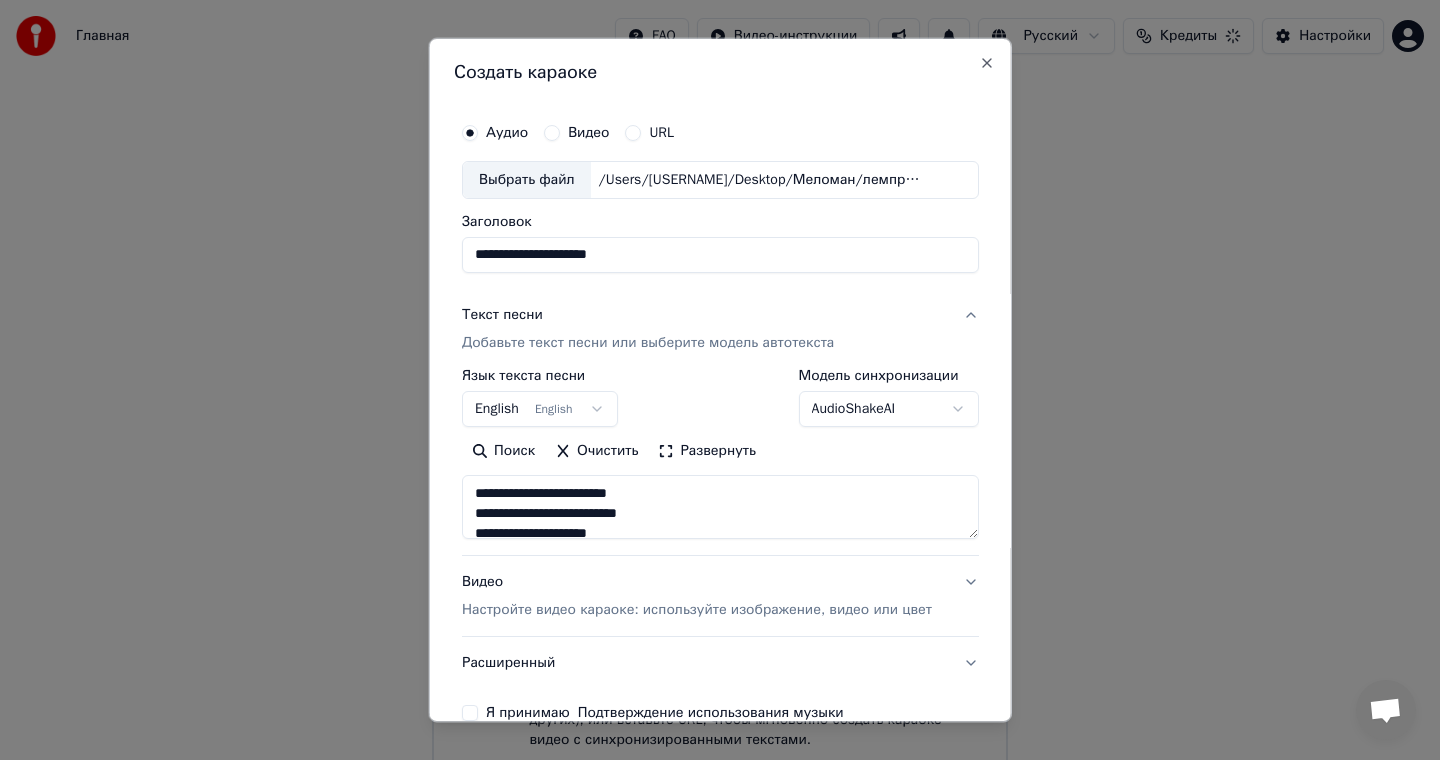type on "**********" 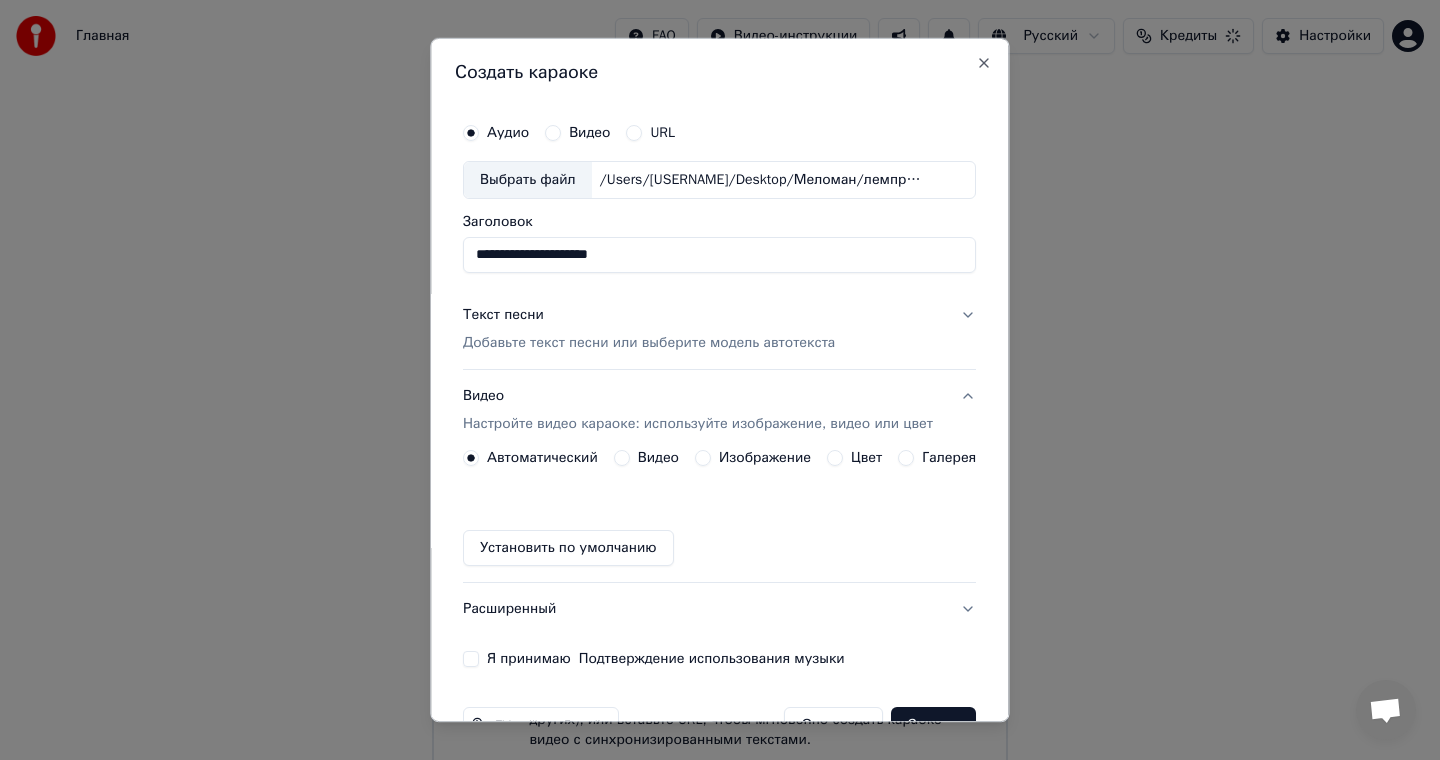 click on "Изображение" at bounding box center [765, 458] 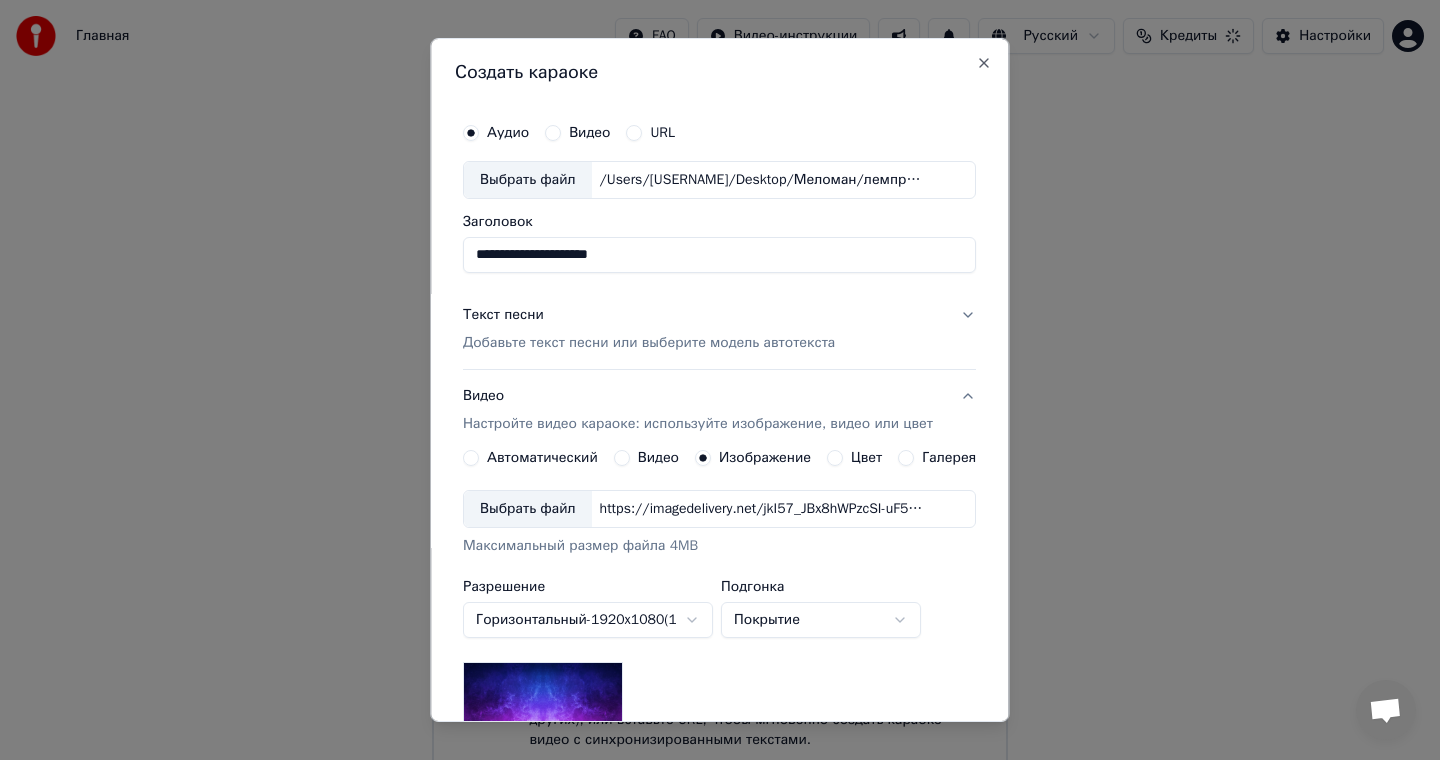 click on "Выбрать файл" at bounding box center [528, 509] 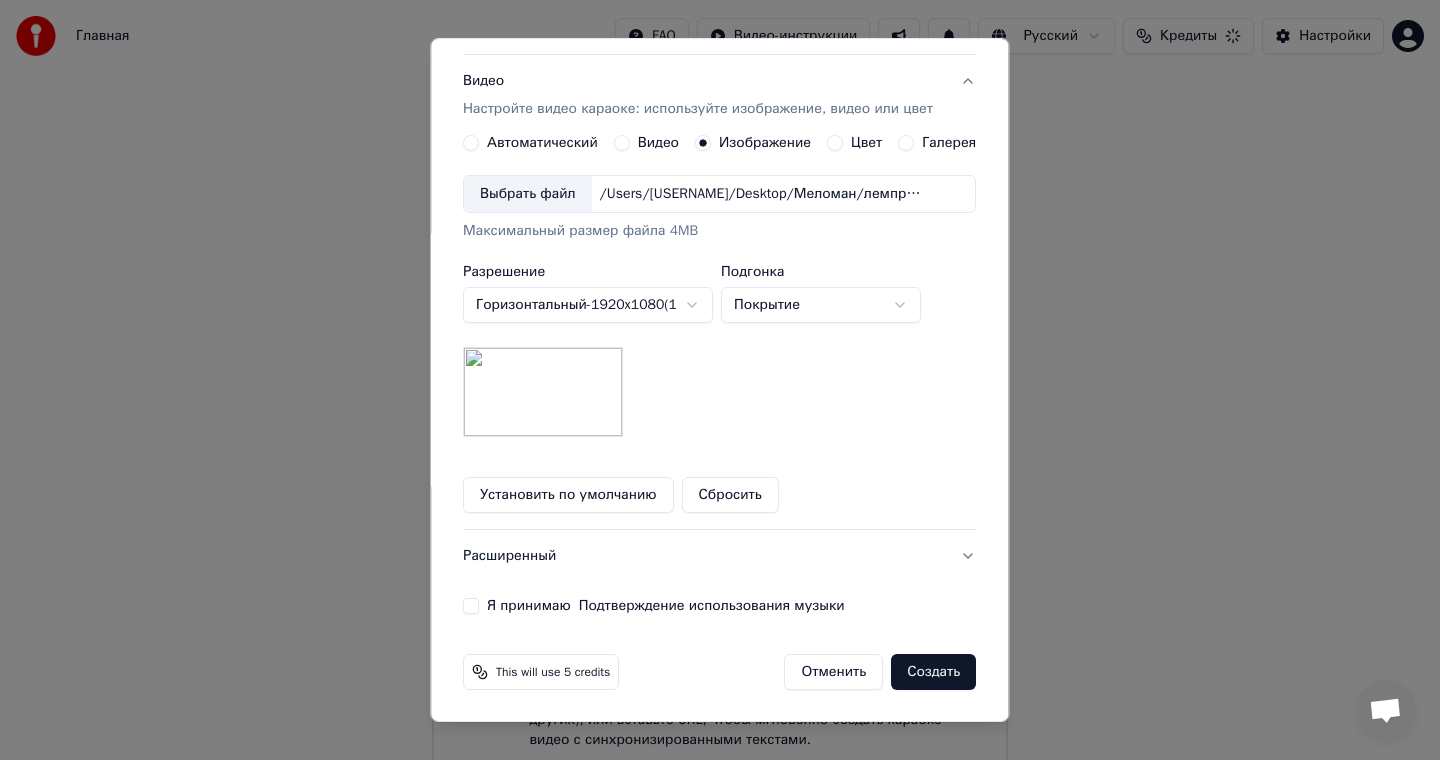 scroll, scrollTop: 316, scrollLeft: 0, axis: vertical 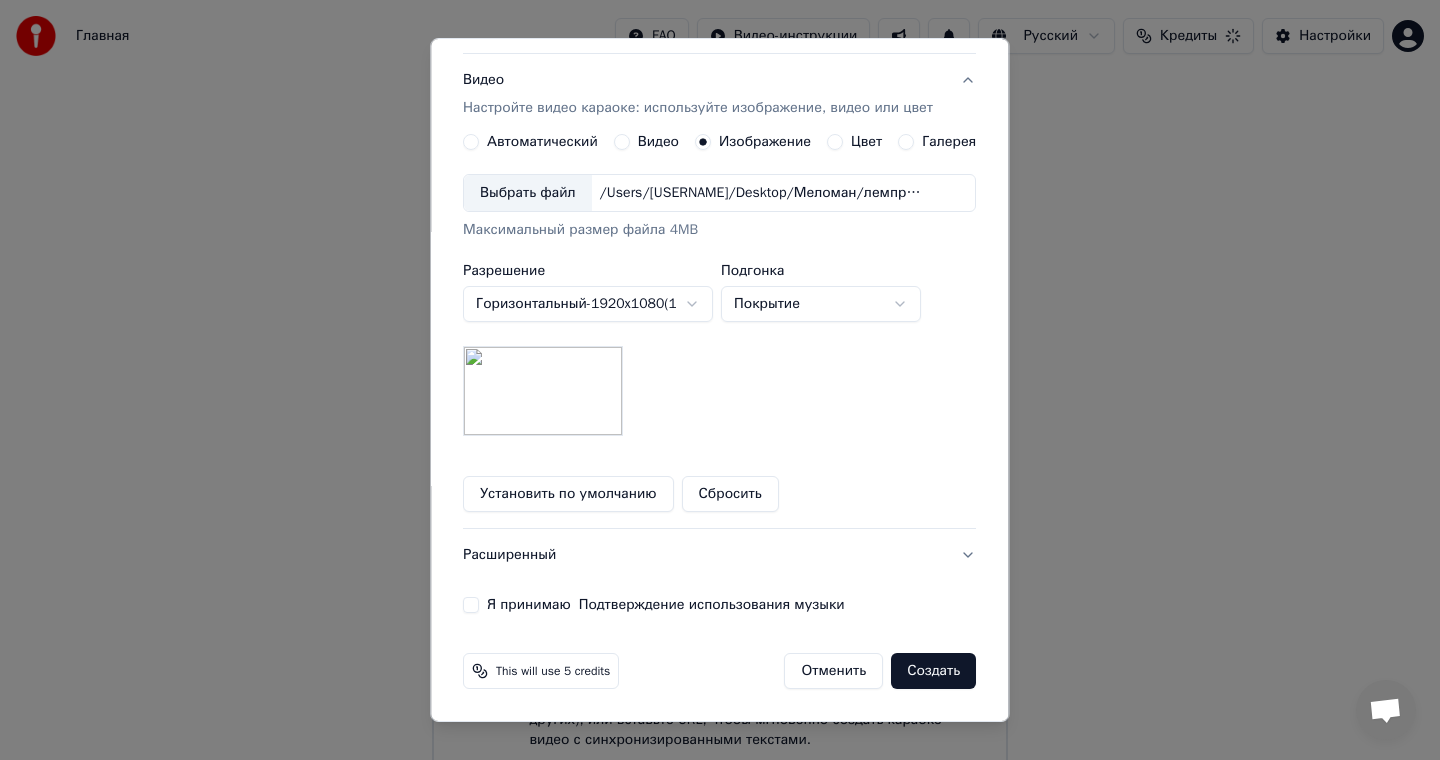 click on "Я принимаю   Подтверждение использования музыки" at bounding box center (471, 605) 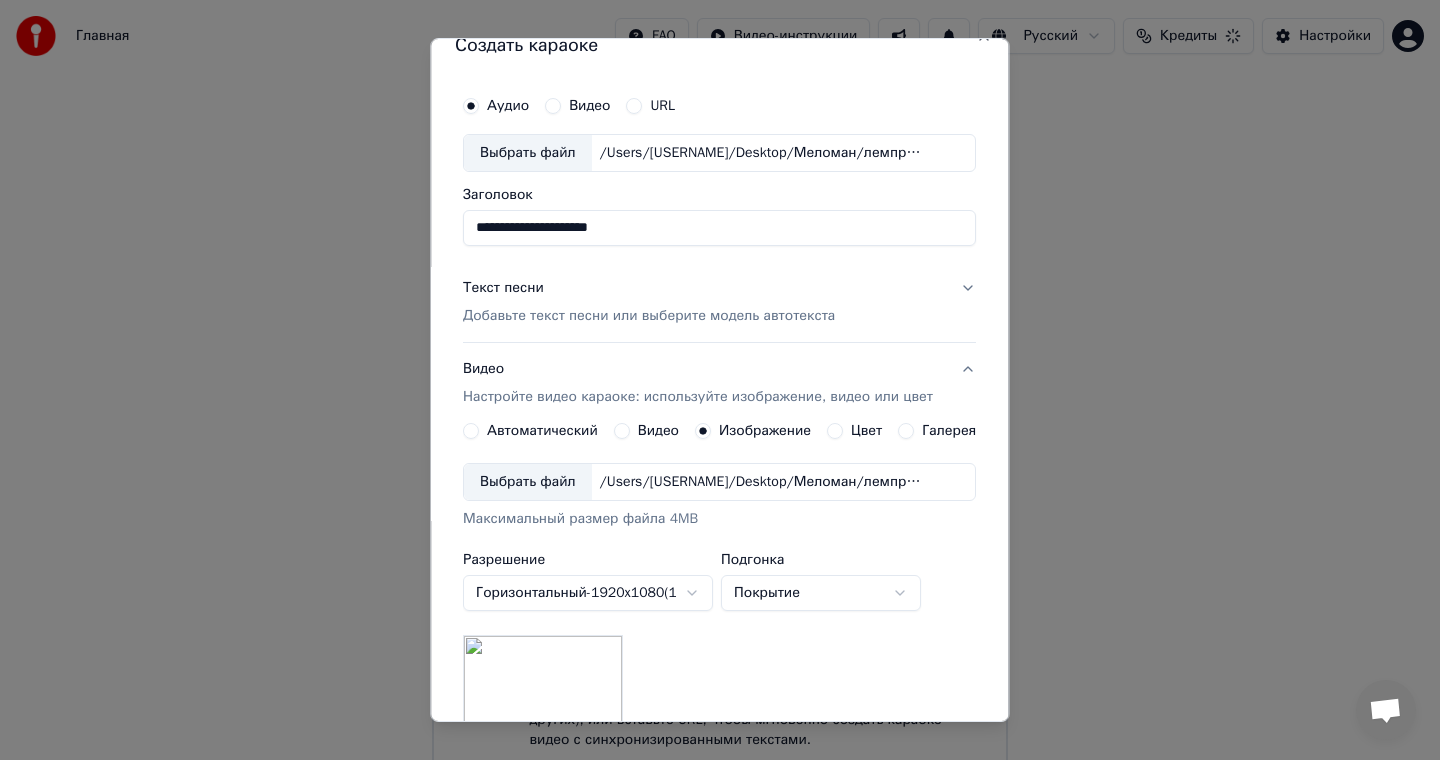 scroll, scrollTop: 0, scrollLeft: 0, axis: both 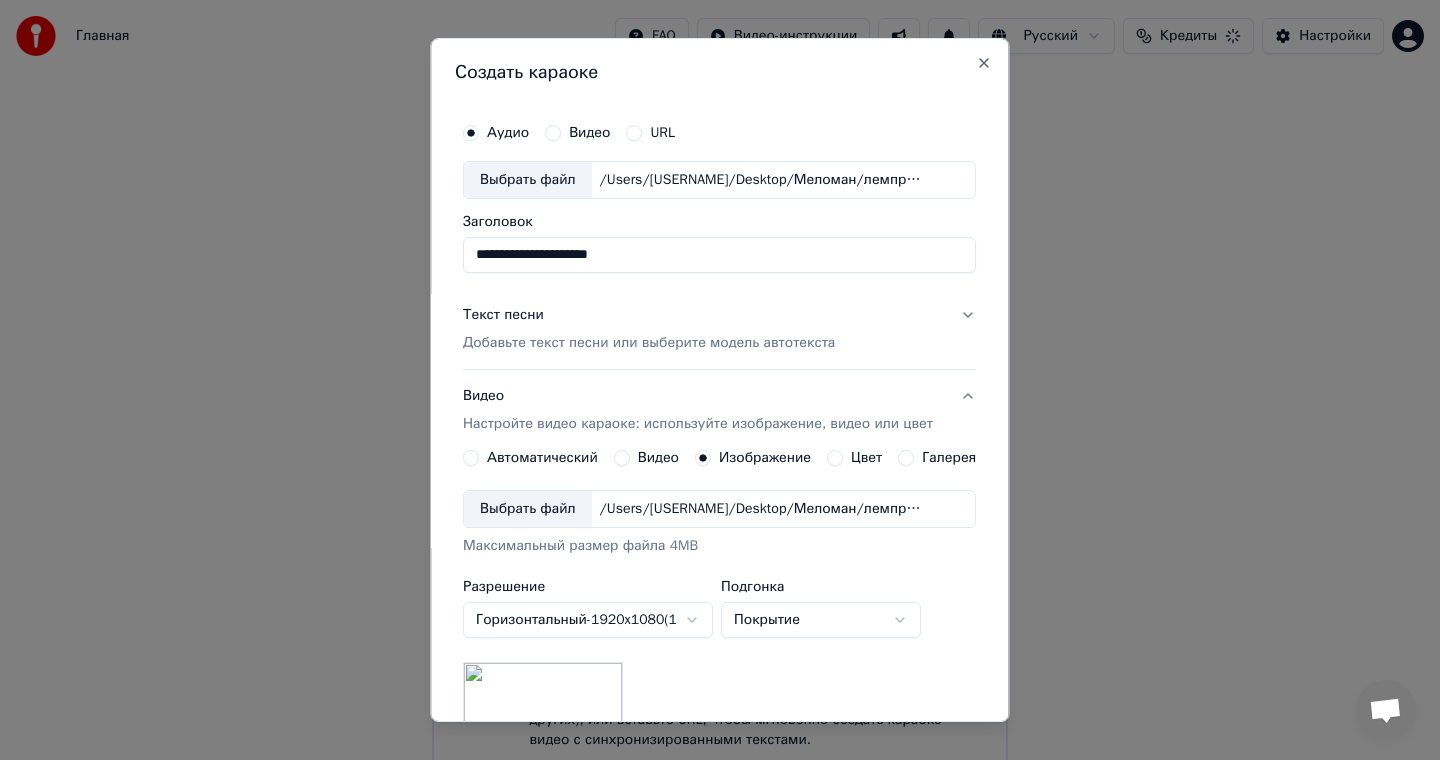 click on "Добавьте текст песни или выберите модель автотекста" at bounding box center [649, 343] 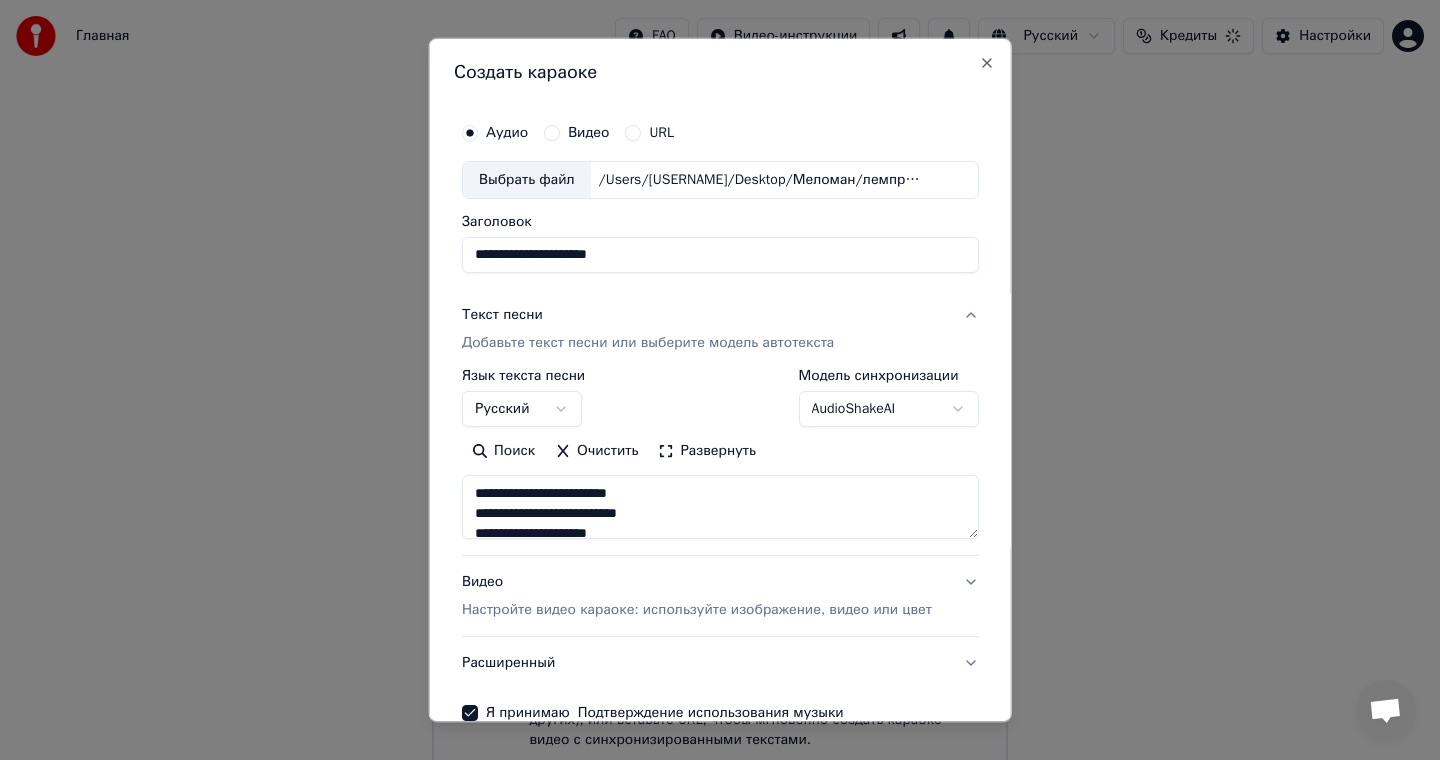 scroll, scrollTop: 108, scrollLeft: 0, axis: vertical 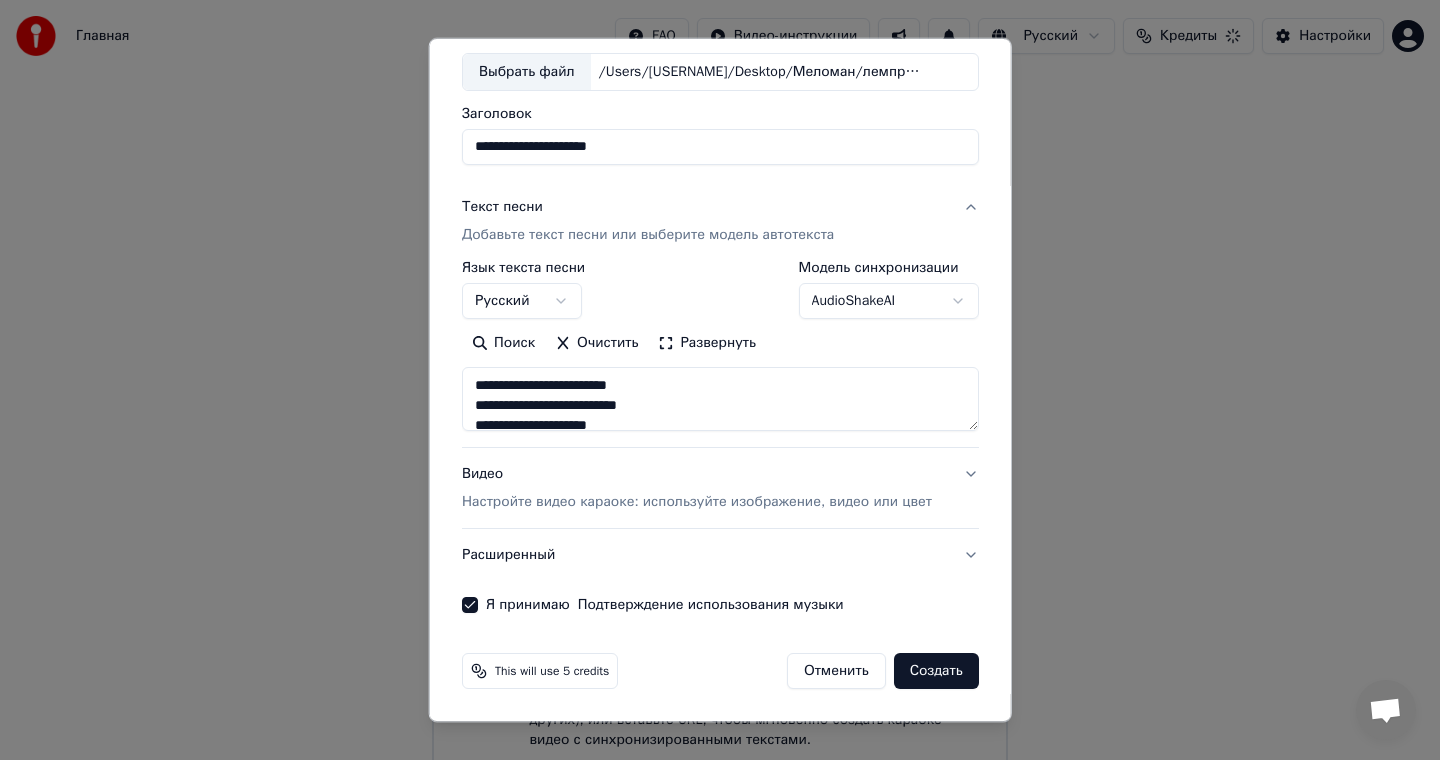 click on "Создать" at bounding box center (935, 671) 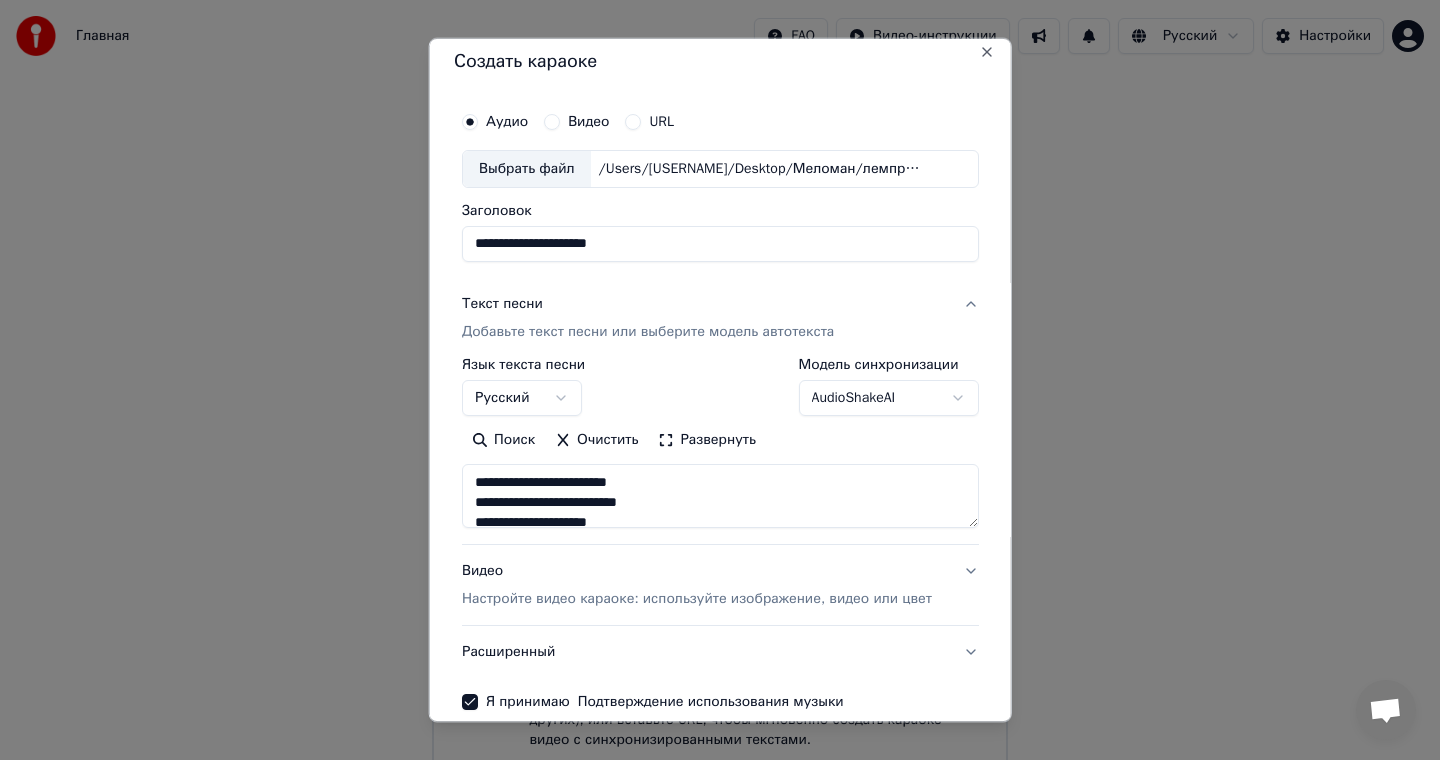 scroll, scrollTop: 0, scrollLeft: 0, axis: both 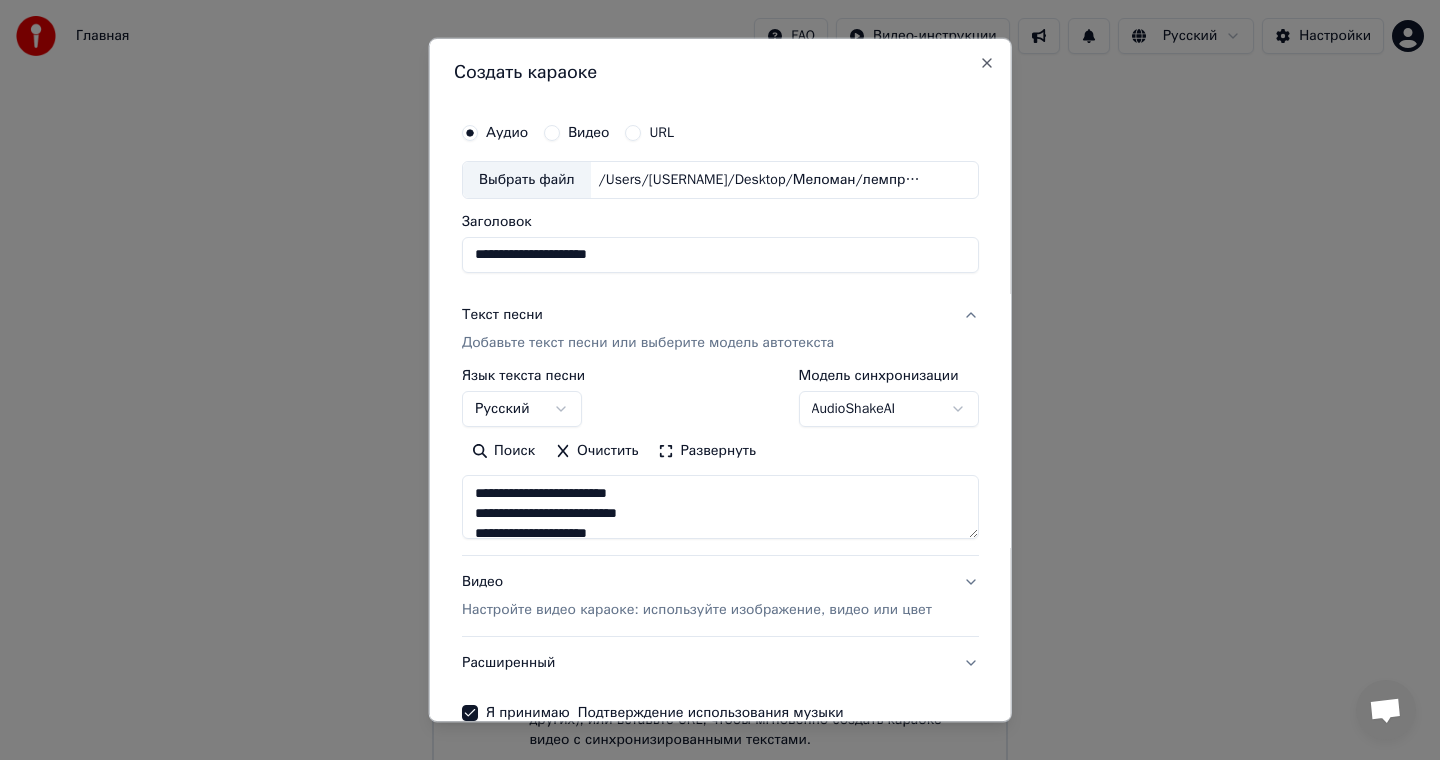 click on "Добавьте текст песни или выберите модель автотекста" at bounding box center [648, 343] 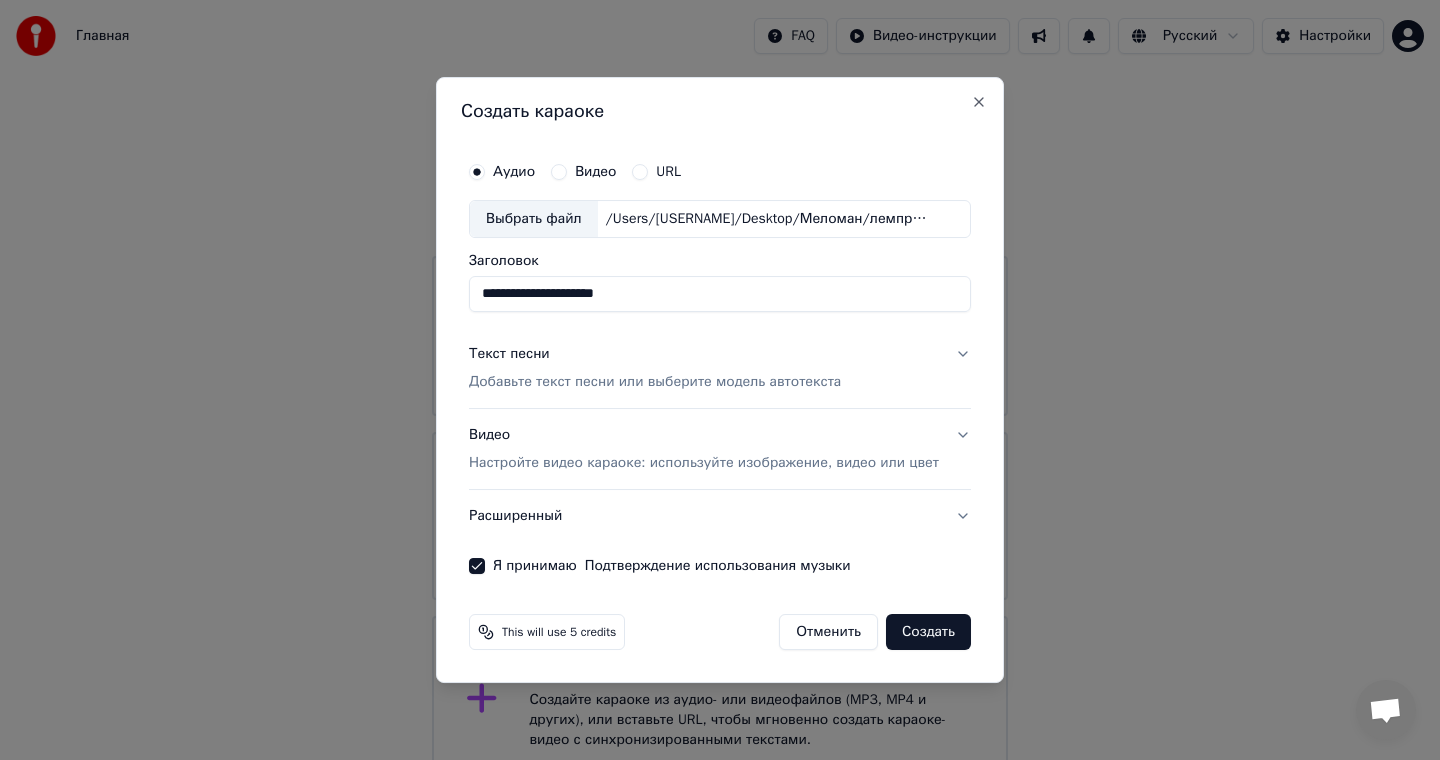 click on "Добавьте текст песни или выберите модель автотекста" at bounding box center [655, 382] 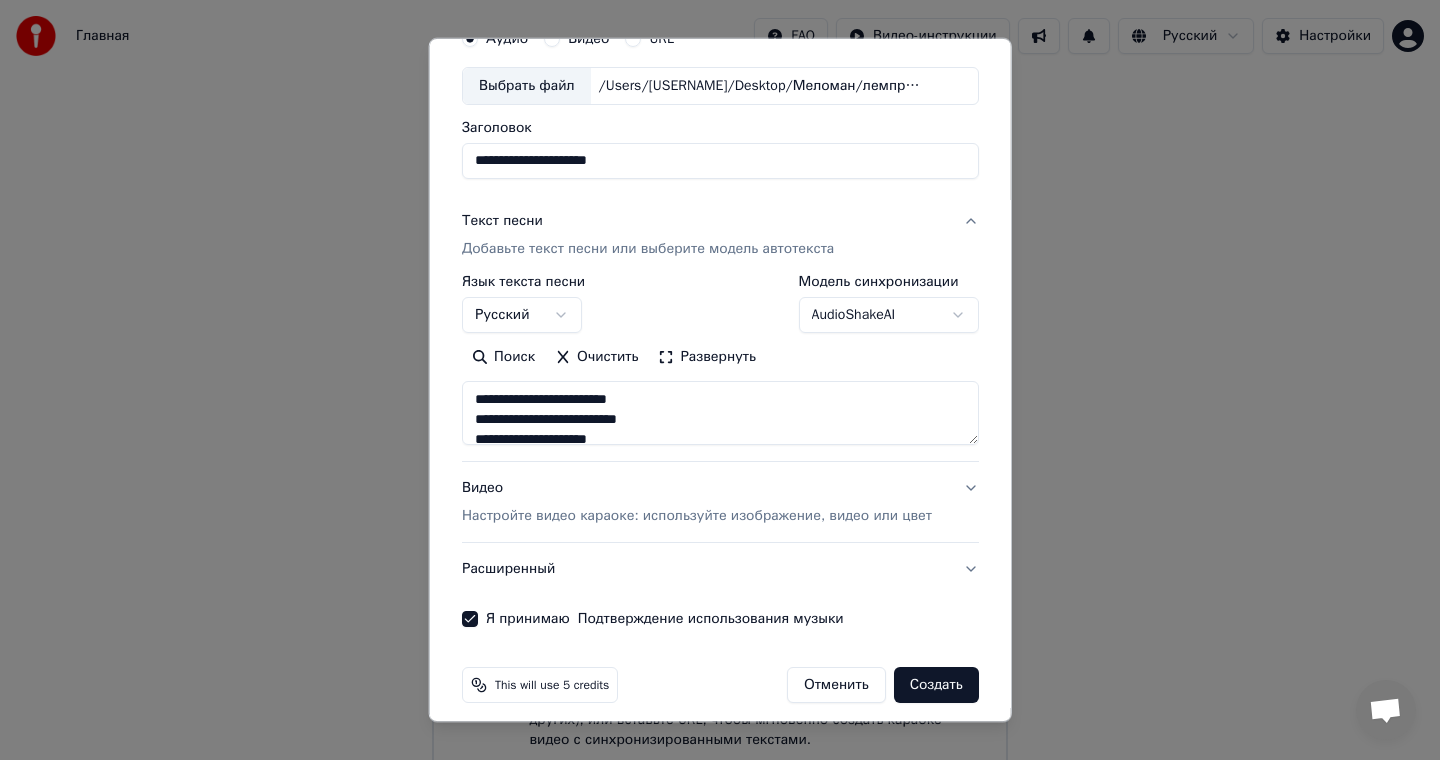 scroll, scrollTop: 108, scrollLeft: 0, axis: vertical 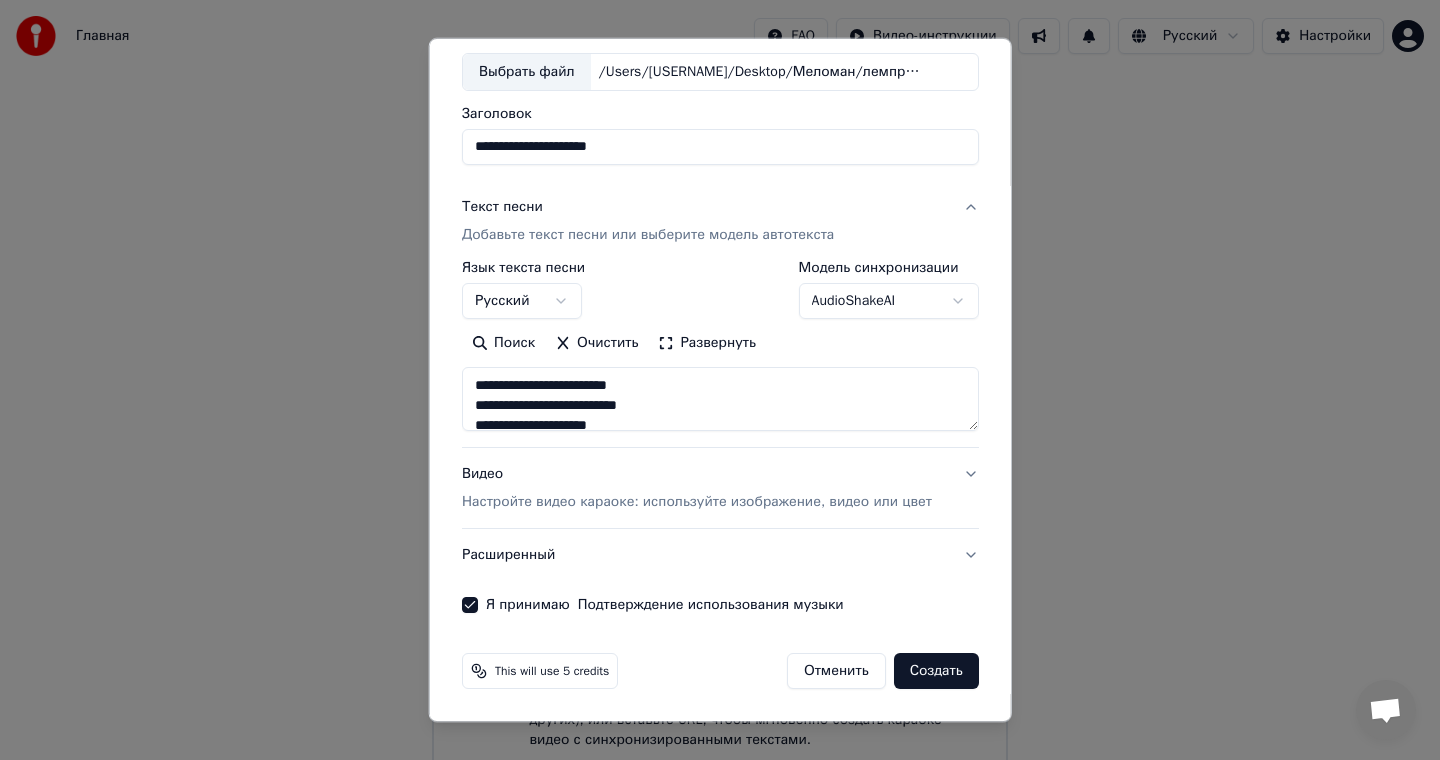 click on "Создать" at bounding box center [935, 671] 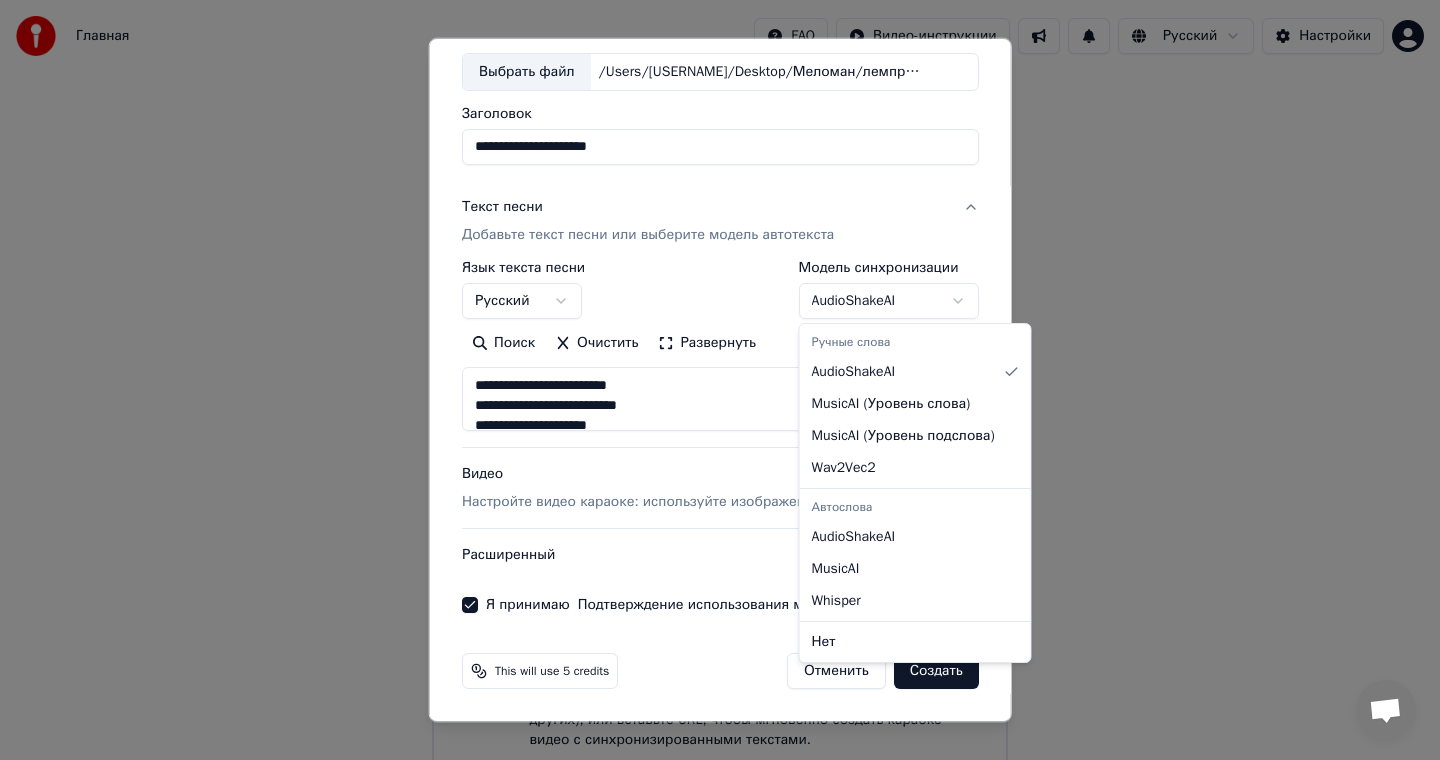 click on "Главная FAQ Видео-инструкции Русский Настройки Добро пожаловать в Youka Смотреть видео-инструкцию Библиотека Получите доступ и управляйте всеми караоке-треками, которые вы создали. Редактируйте, организуйте и совершенствуйте свои проекты. Создать караоке Создайте караоке из аудио- или видеофайлов (MP3, MP4 и других), или вставьте URL, чтобы мгновенно создать караоке-видео с синхронизированными текстами. Youka может быть заблокирован в России Если у вас возникают проблемы при создании караоке, попробуйте использовать VPN для доступа к Youka. Создать караоке Аудио URL" at bounding box center (720, 490) 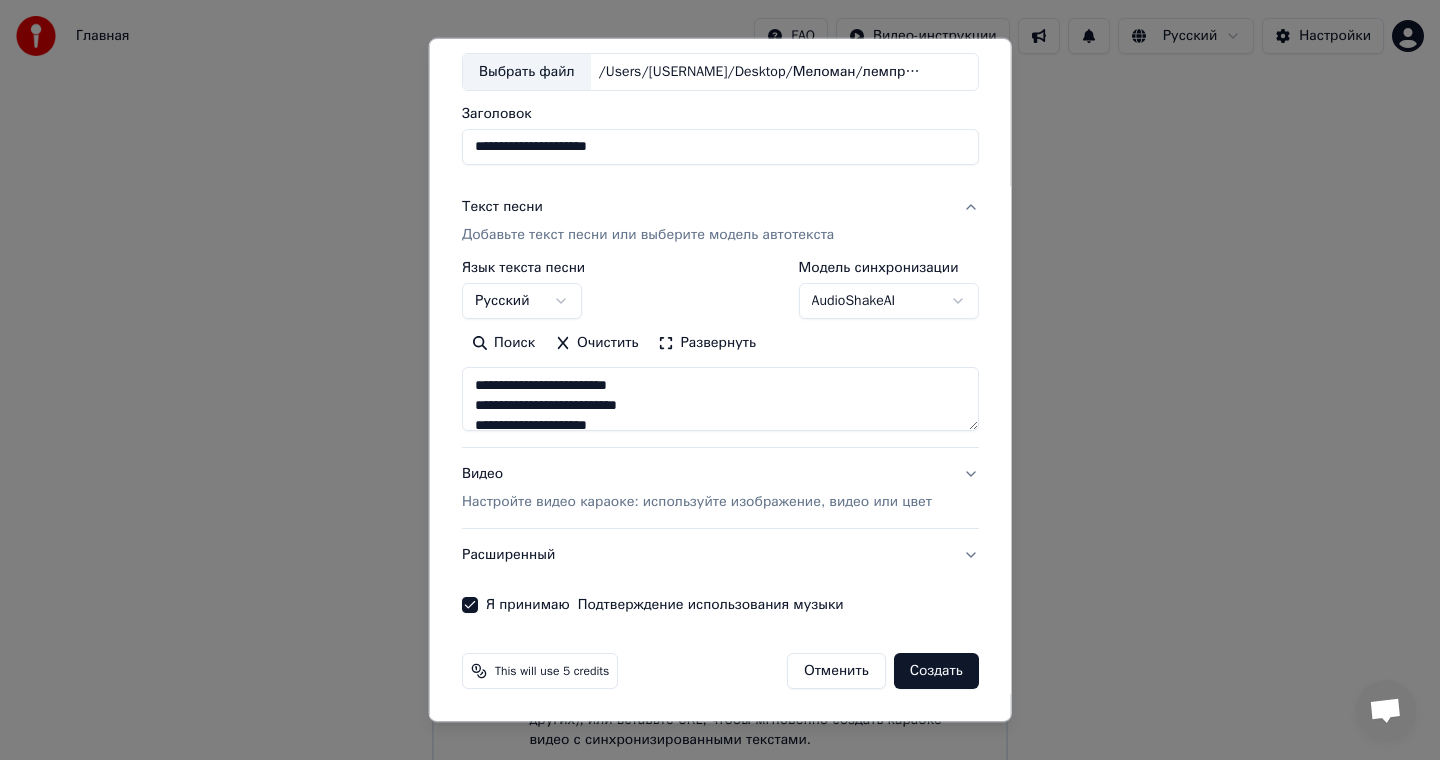scroll, scrollTop: 0, scrollLeft: 0, axis: both 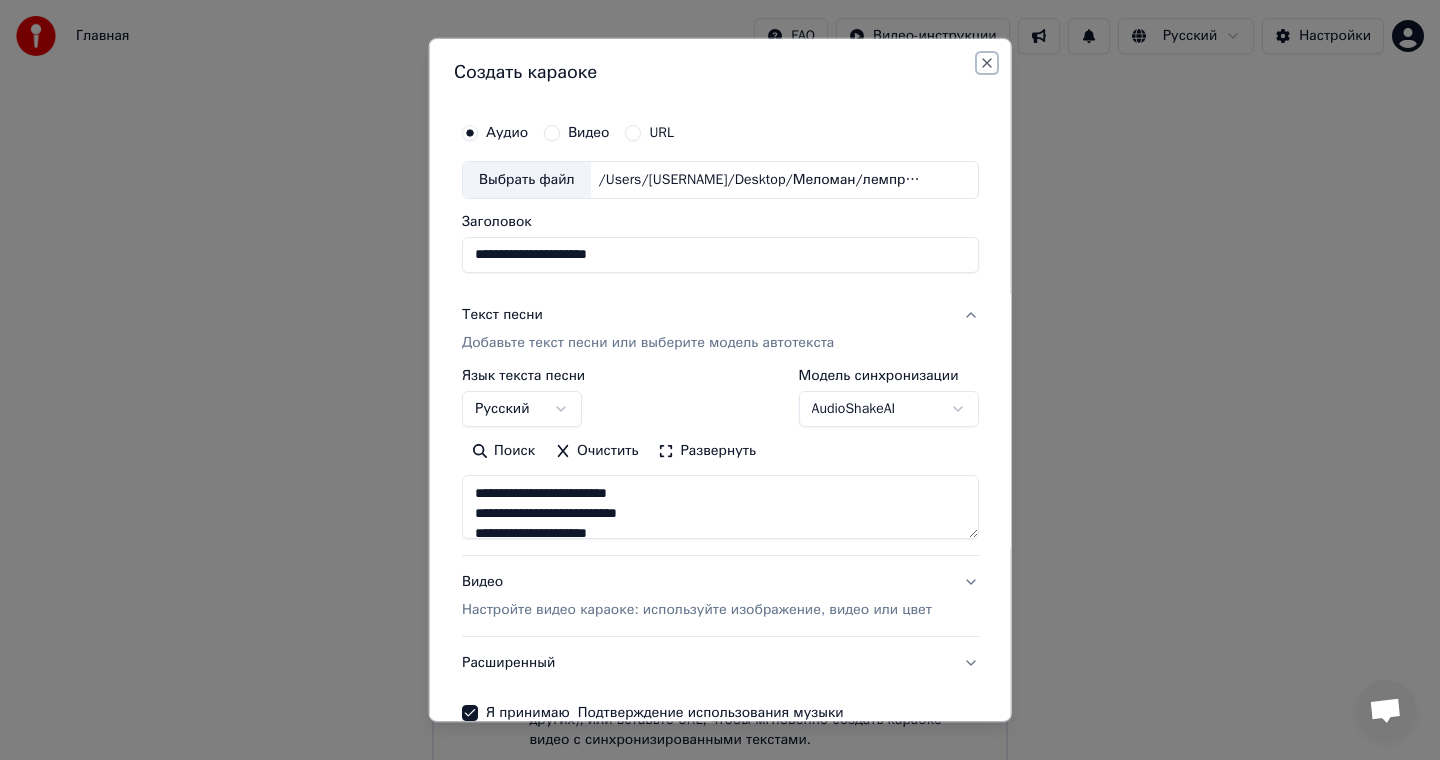 click on "Close" at bounding box center (986, 63) 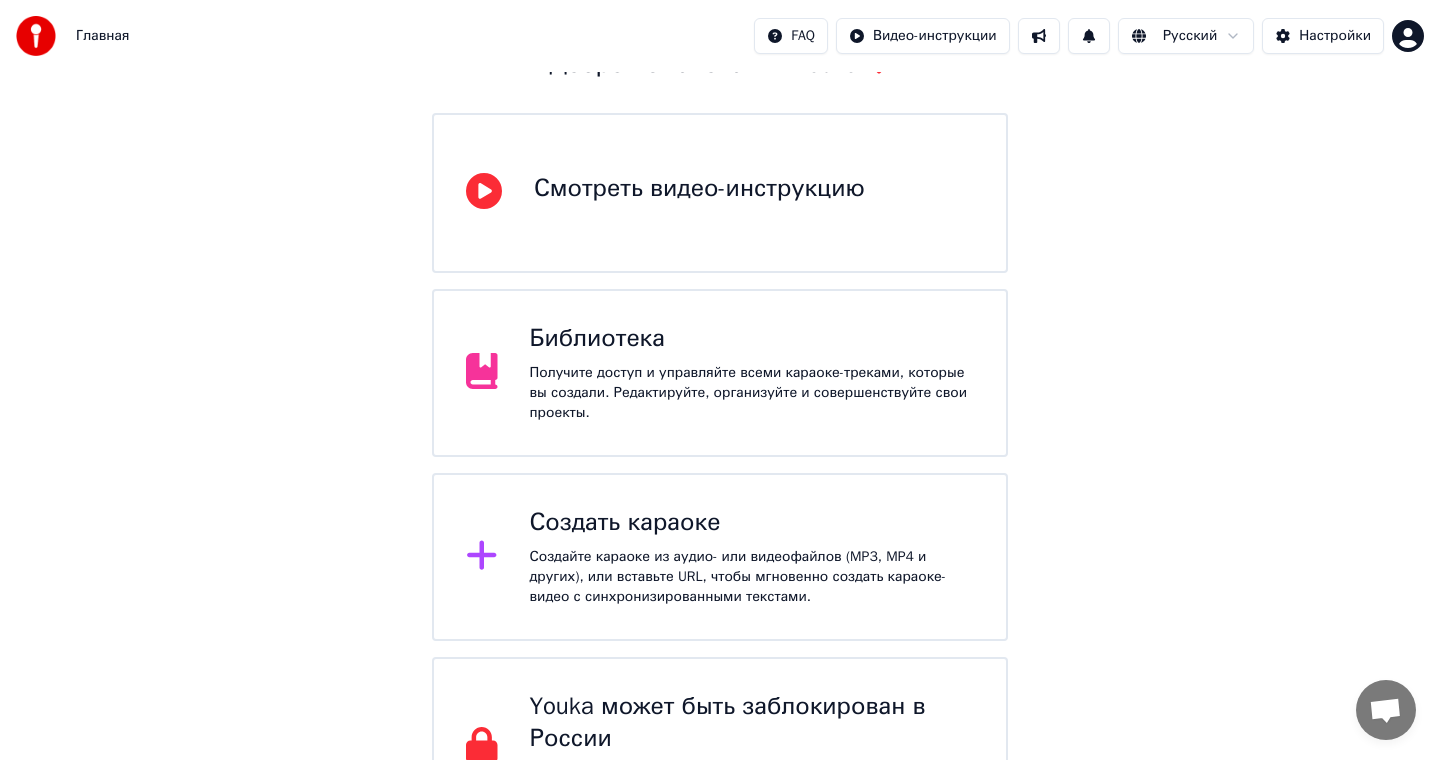 scroll, scrollTop: 0, scrollLeft: 0, axis: both 